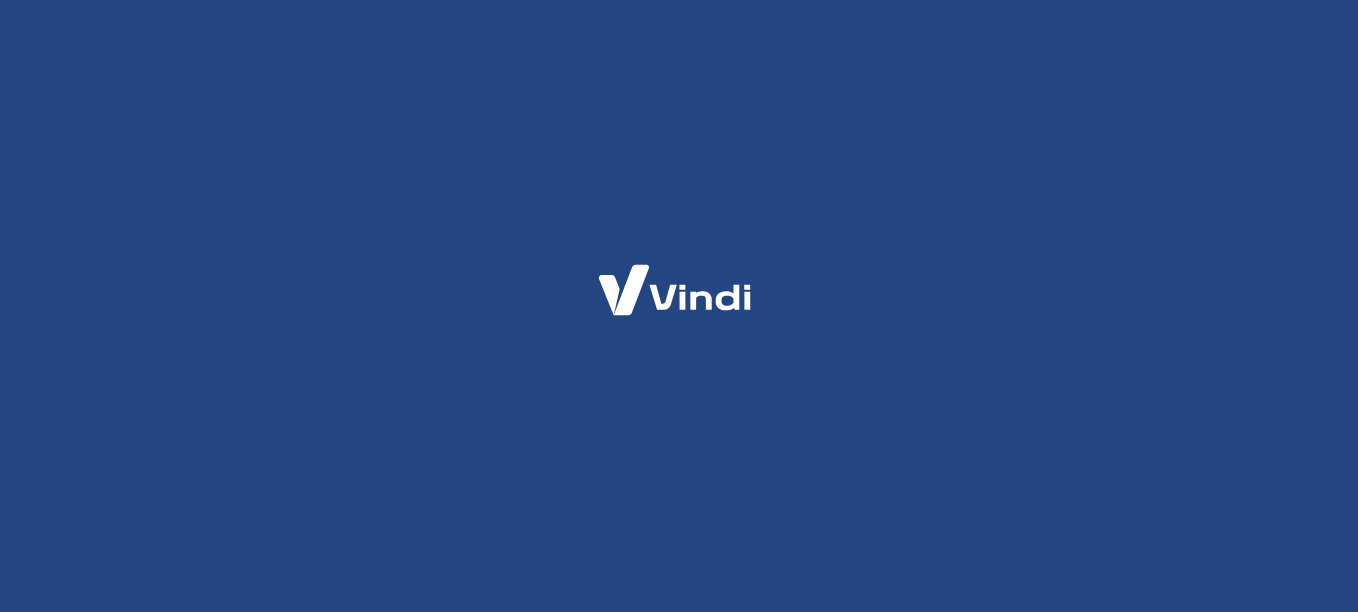 scroll, scrollTop: 0, scrollLeft: 0, axis: both 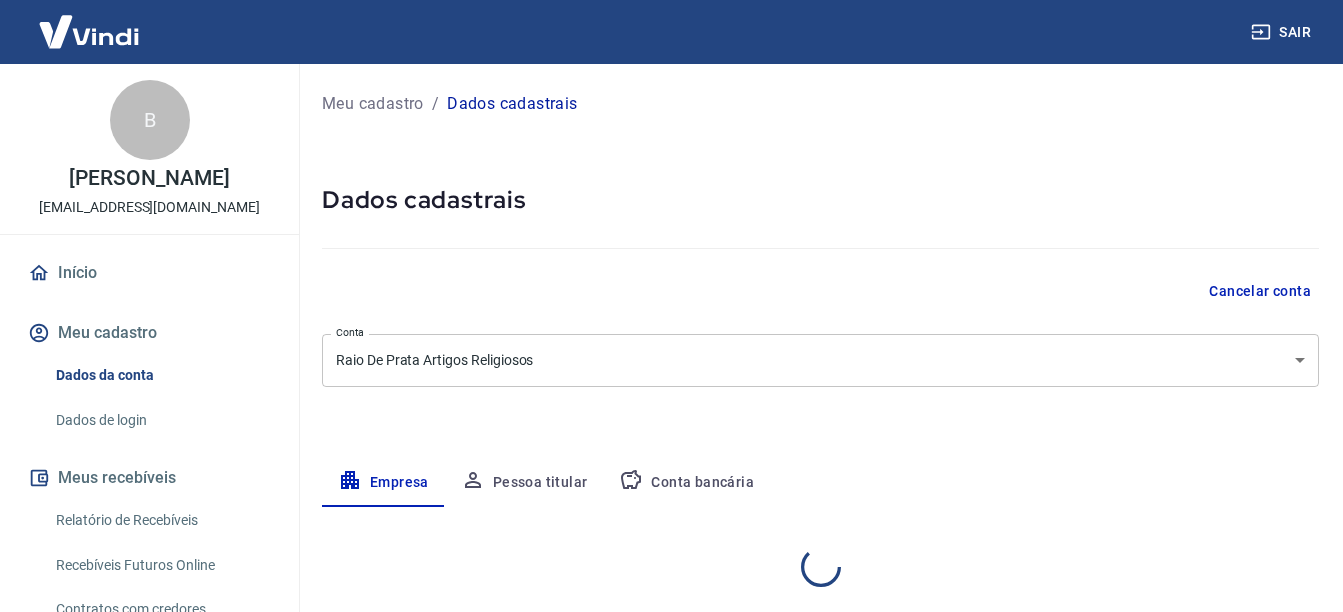 select on "SP" 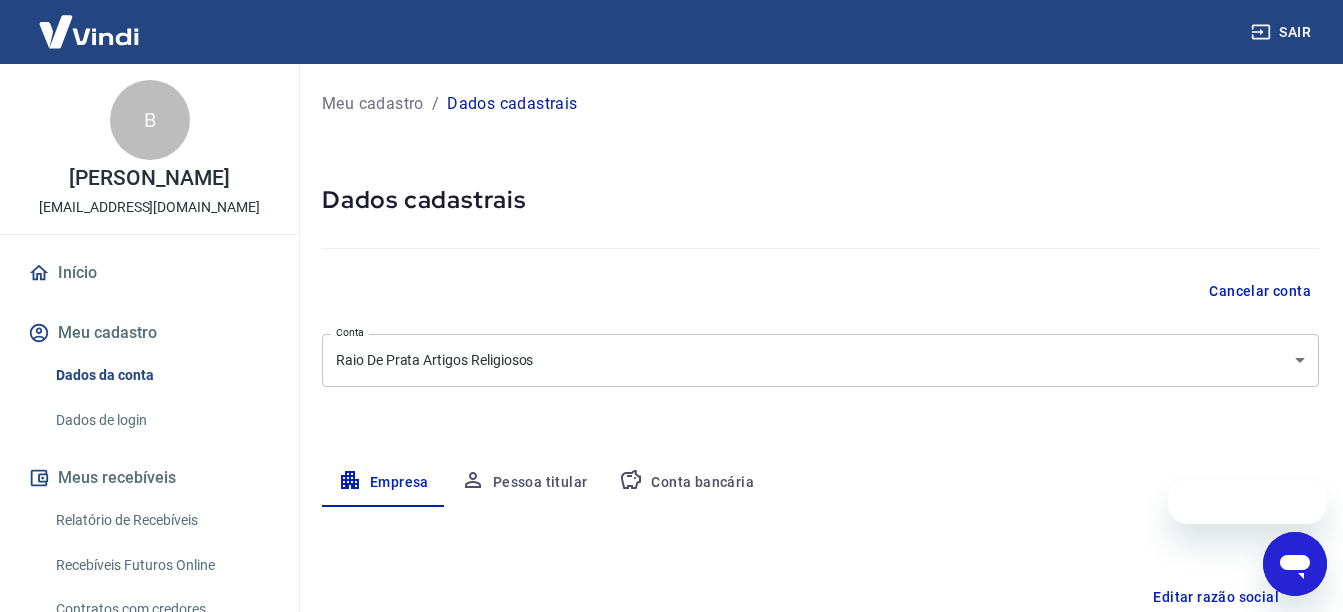 scroll, scrollTop: 0, scrollLeft: 0, axis: both 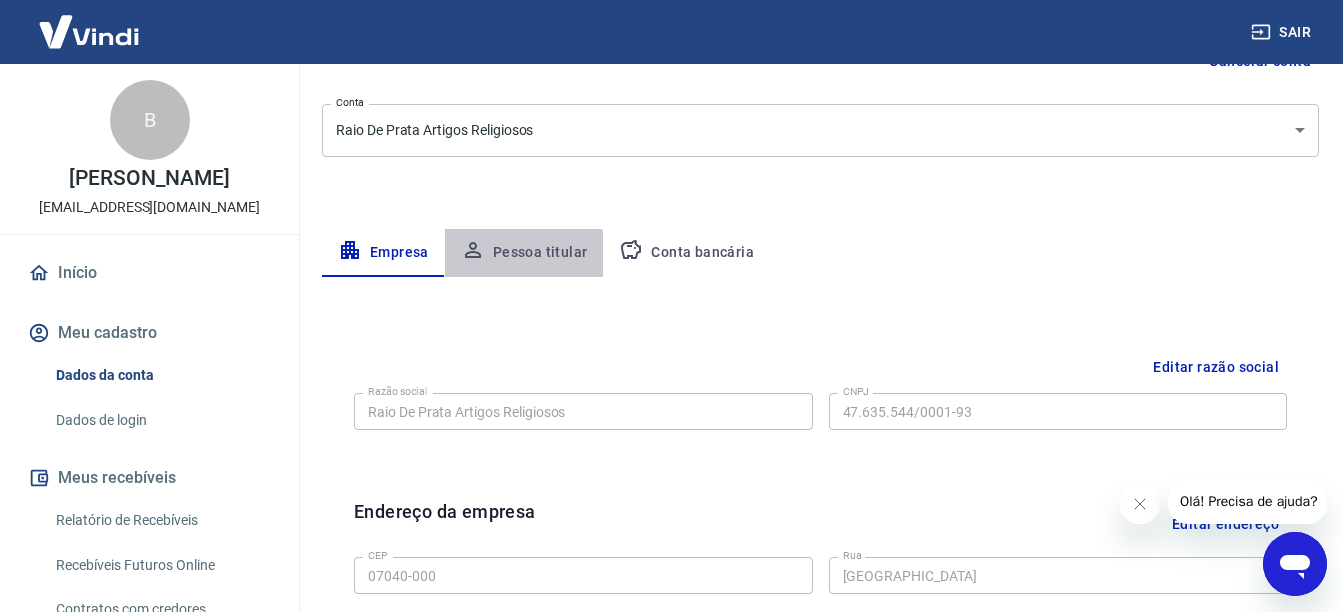 click on "Pessoa titular" at bounding box center [524, 253] 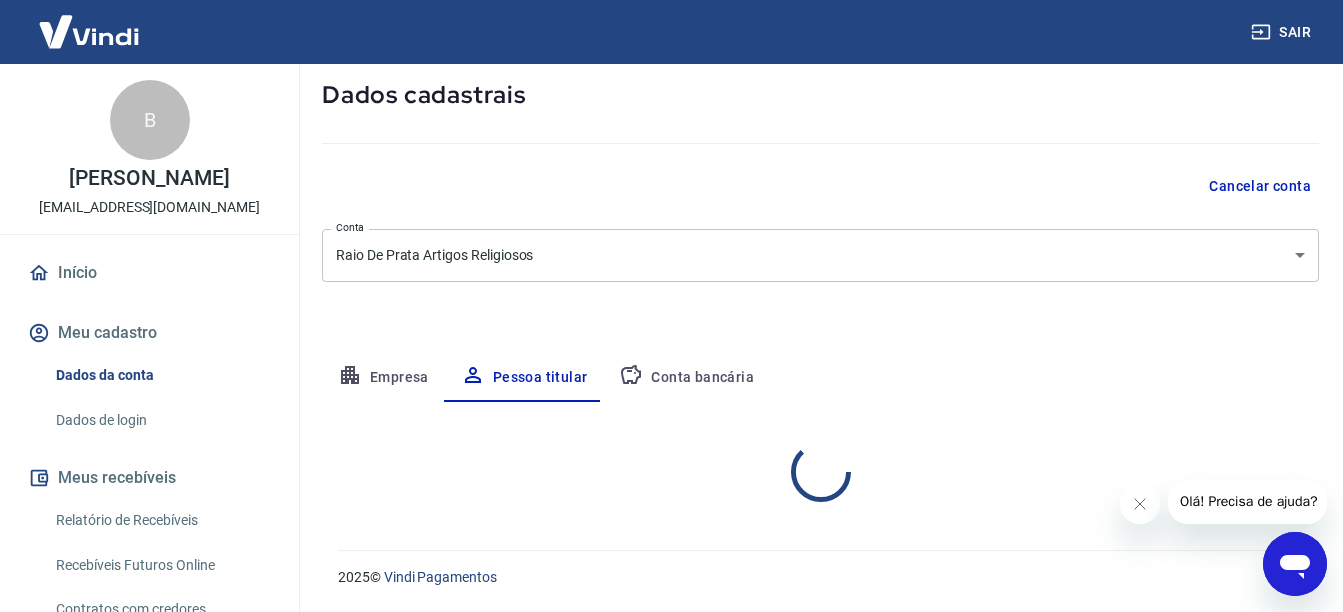 scroll, scrollTop: 188, scrollLeft: 0, axis: vertical 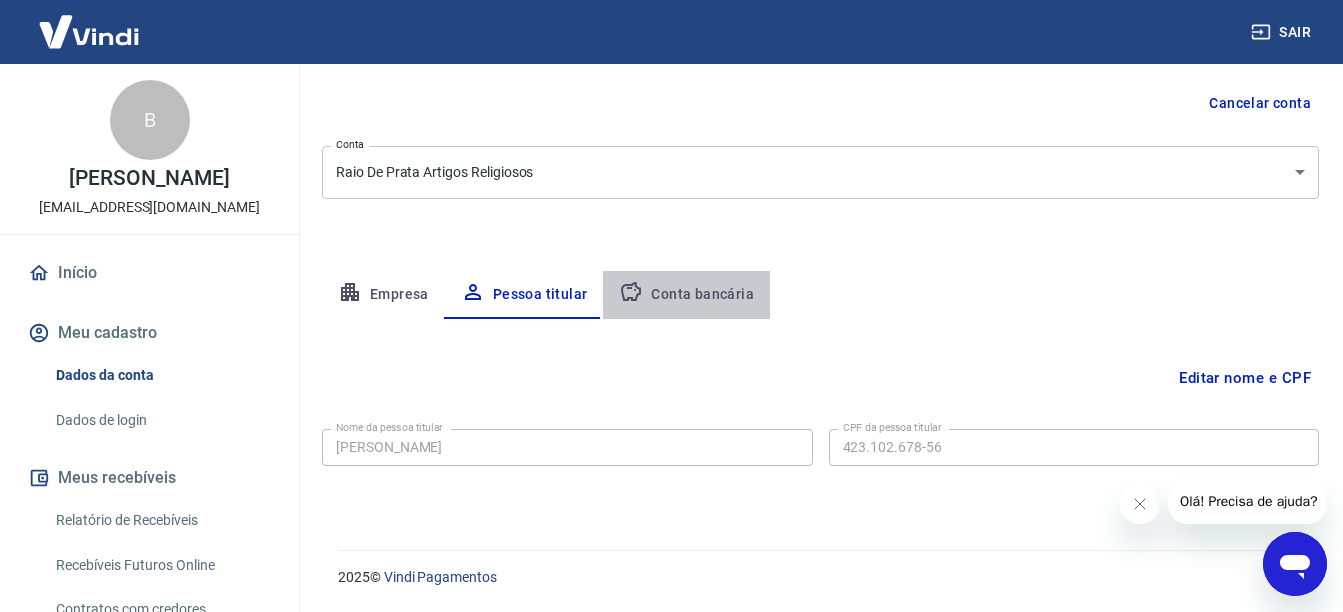 click on "Conta bancária" at bounding box center (686, 295) 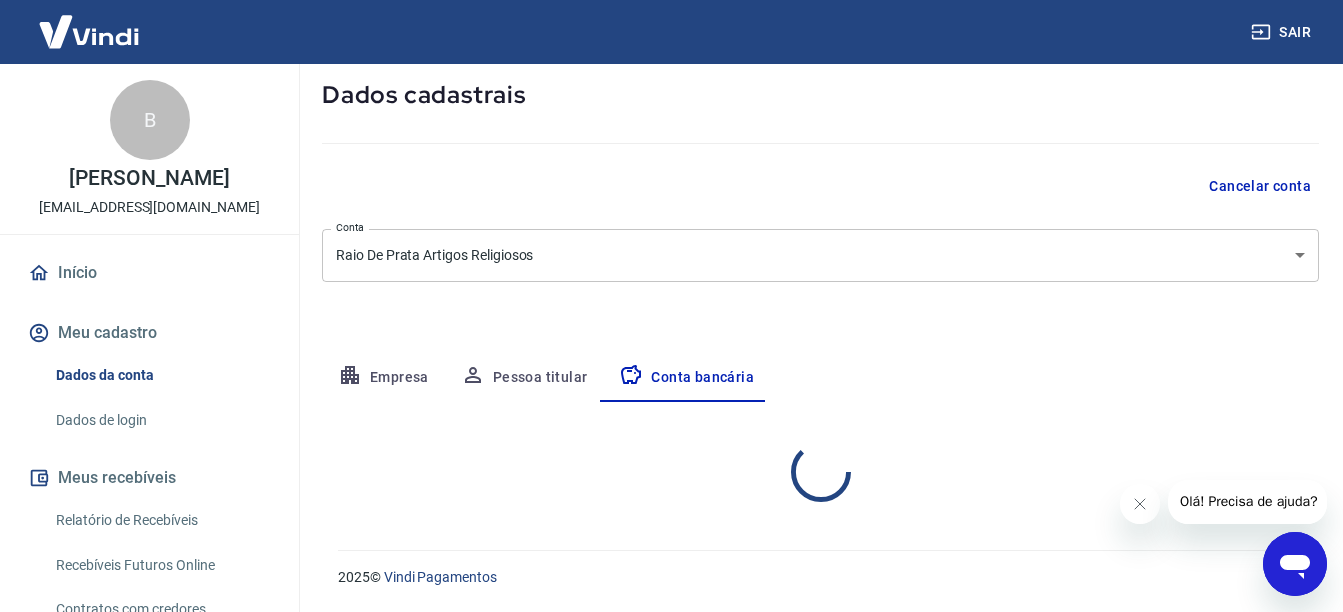 select on "1" 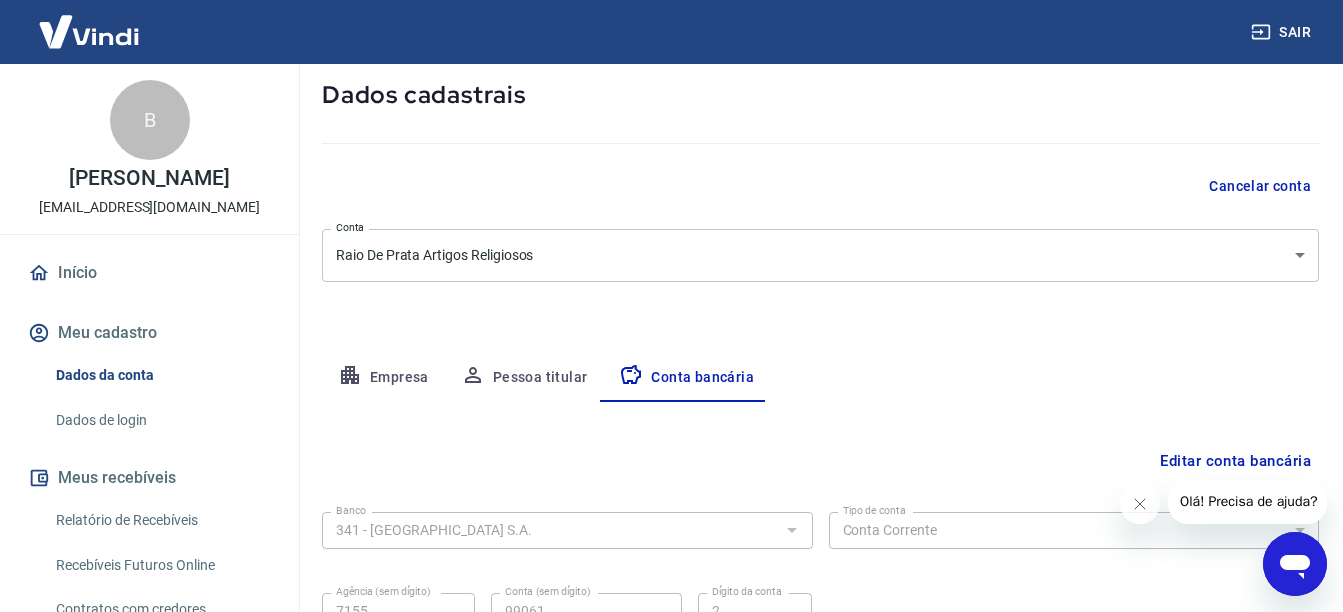 scroll, scrollTop: 188, scrollLeft: 0, axis: vertical 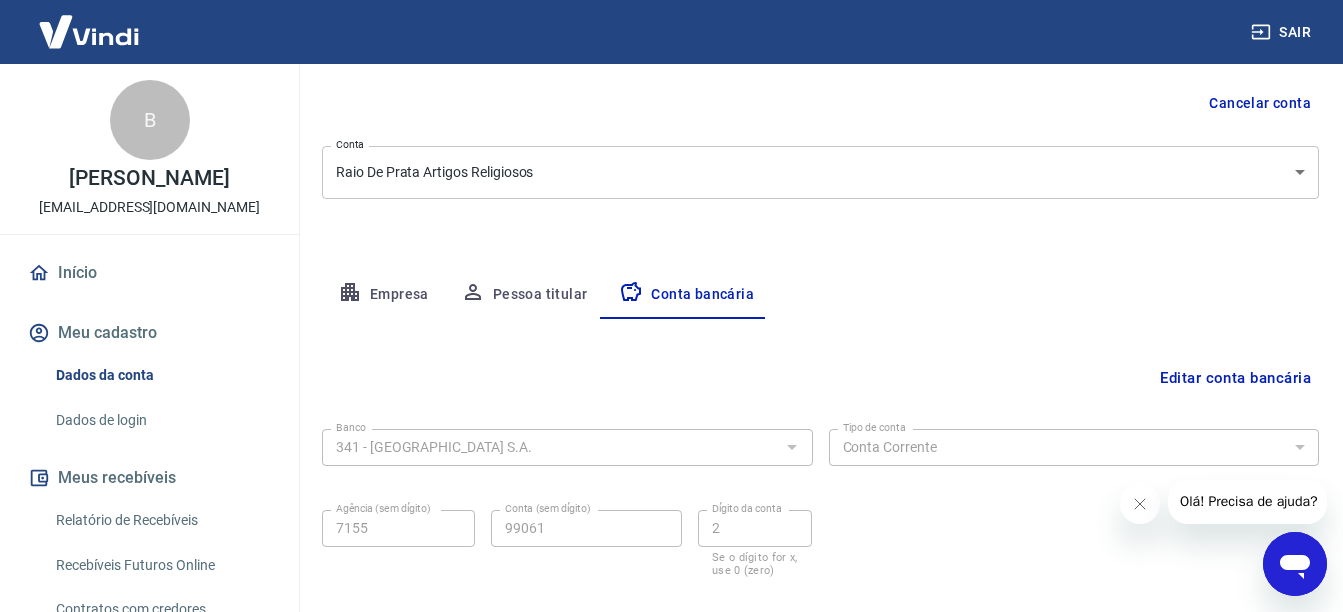click on "Pessoa titular" at bounding box center (524, 295) 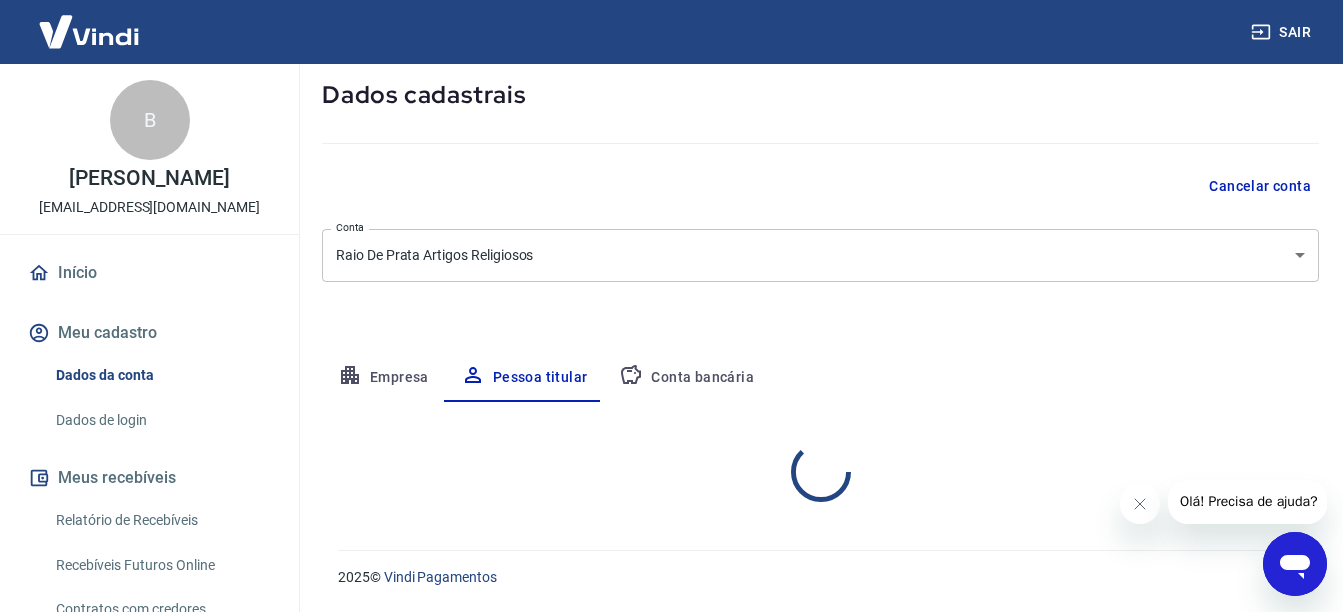 scroll, scrollTop: 188, scrollLeft: 0, axis: vertical 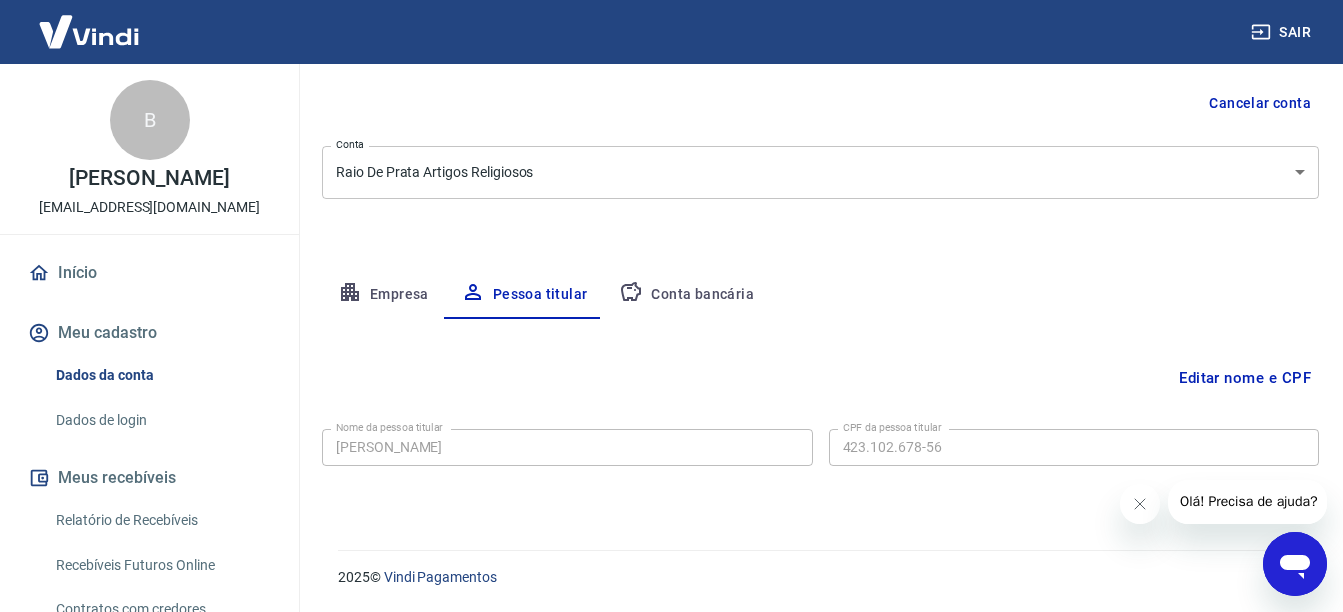 click on "Editar nome e CPF" at bounding box center [820, 378] 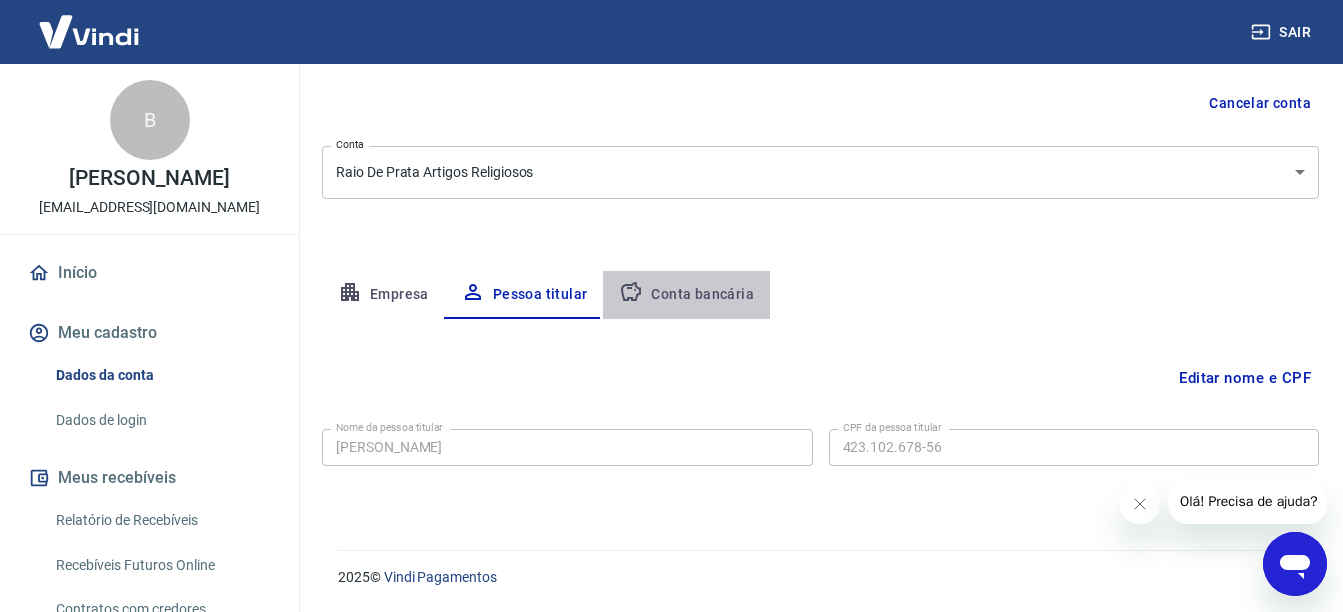 click on "Conta bancária" at bounding box center (686, 295) 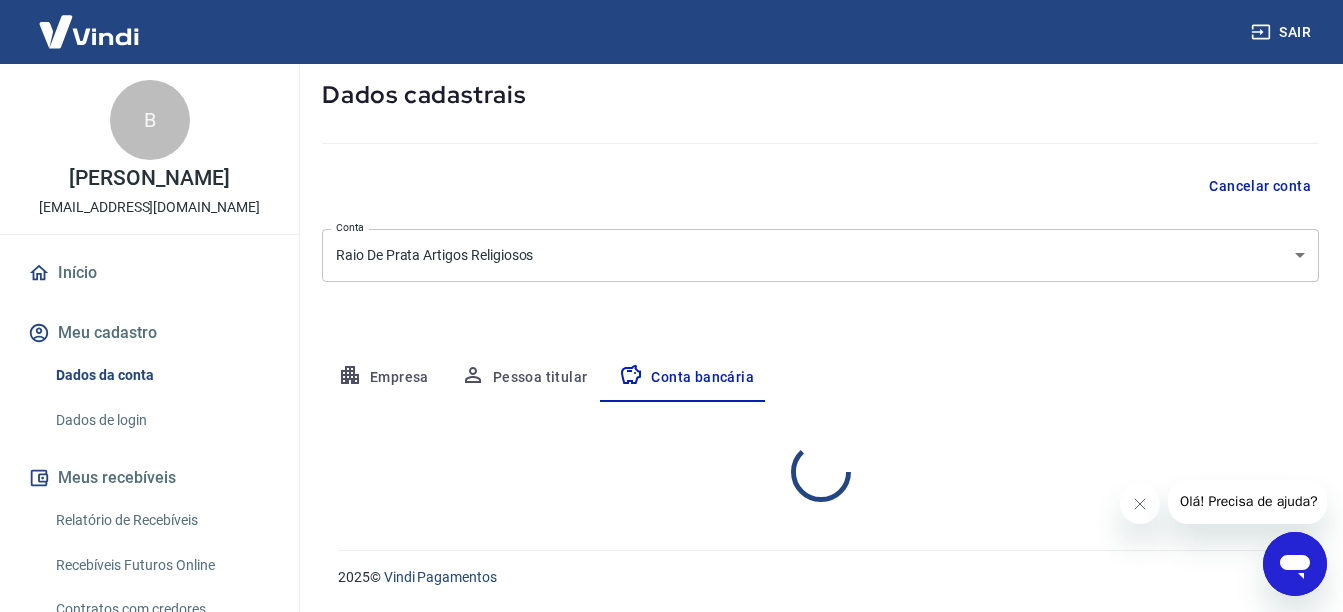 select on "1" 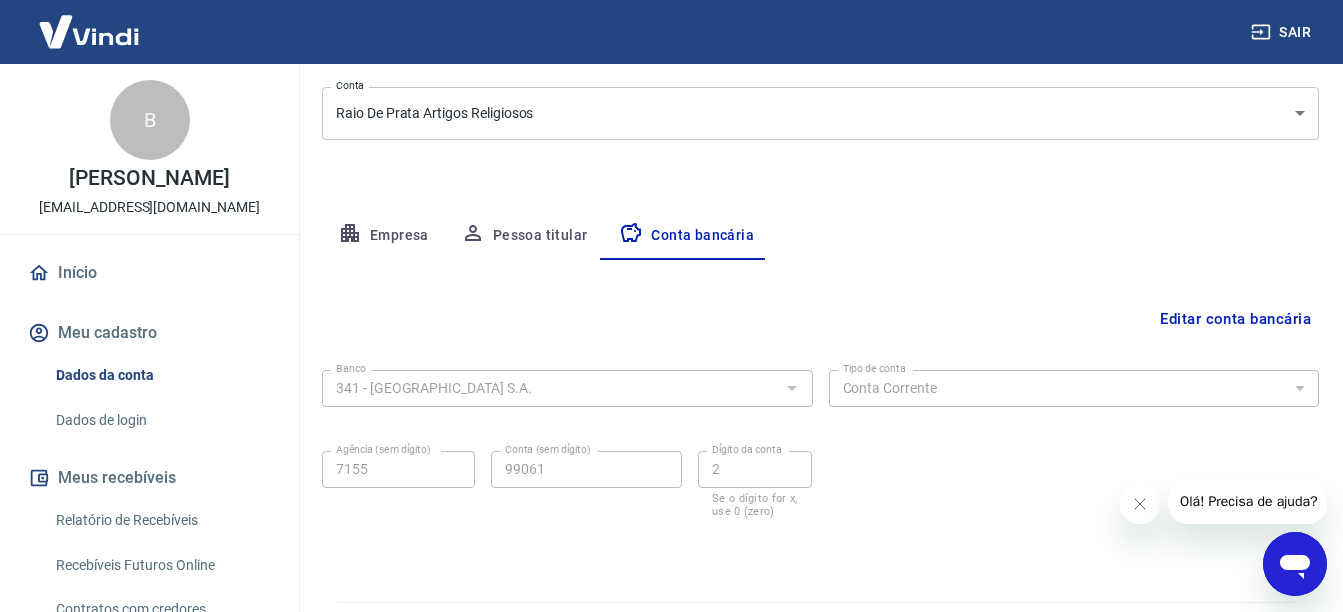scroll, scrollTop: 299, scrollLeft: 0, axis: vertical 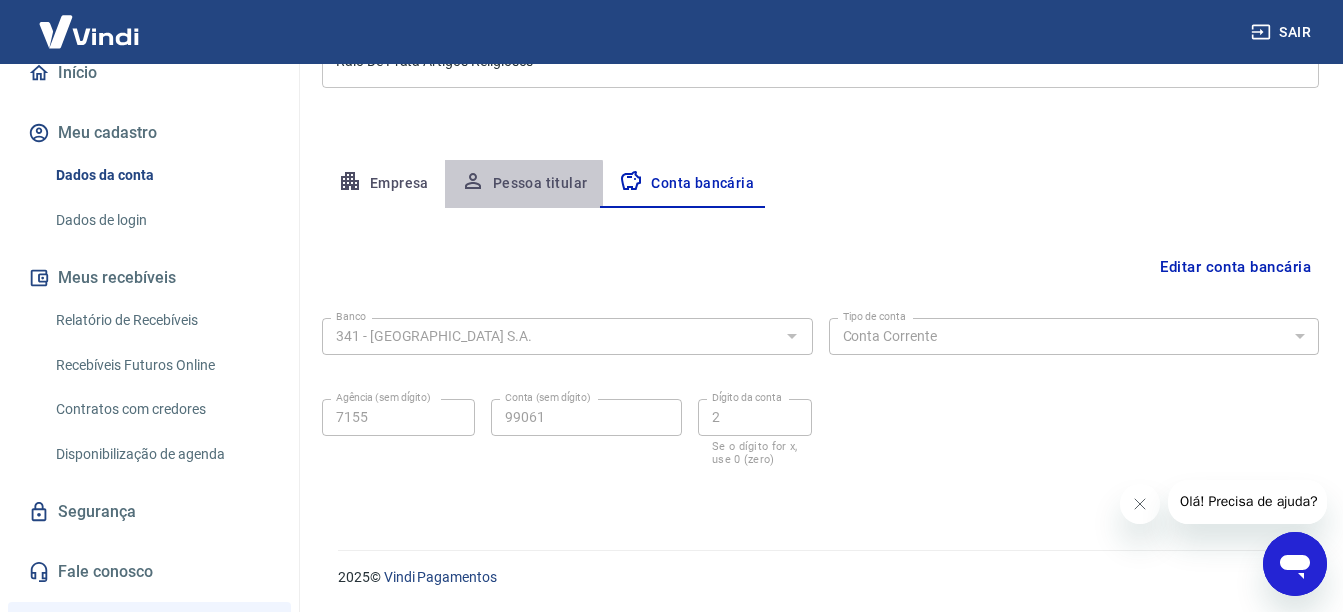 click on "Pessoa titular" at bounding box center (524, 184) 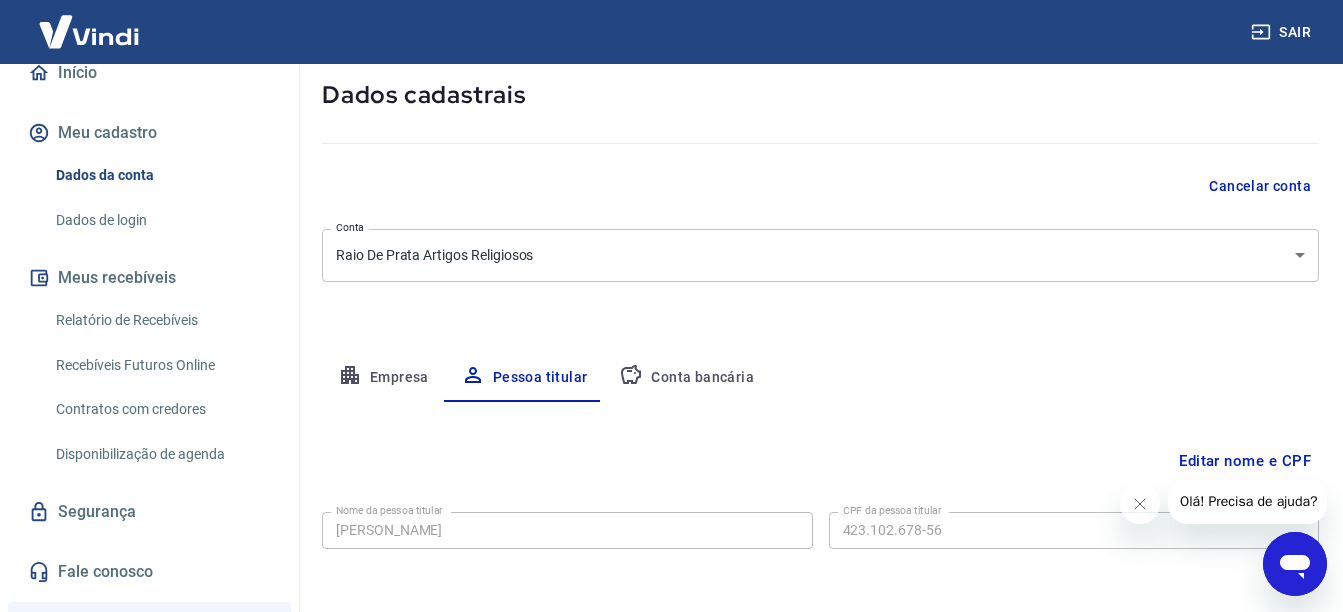 scroll, scrollTop: 188, scrollLeft: 0, axis: vertical 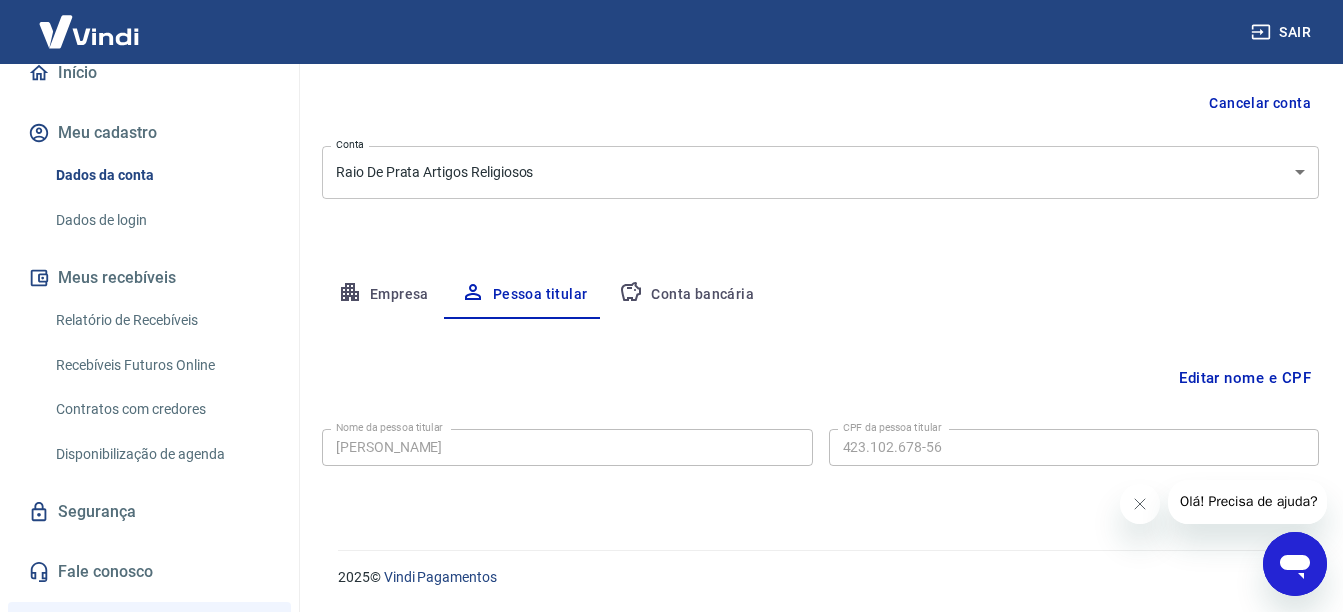 click on "Conta bancária" at bounding box center (686, 295) 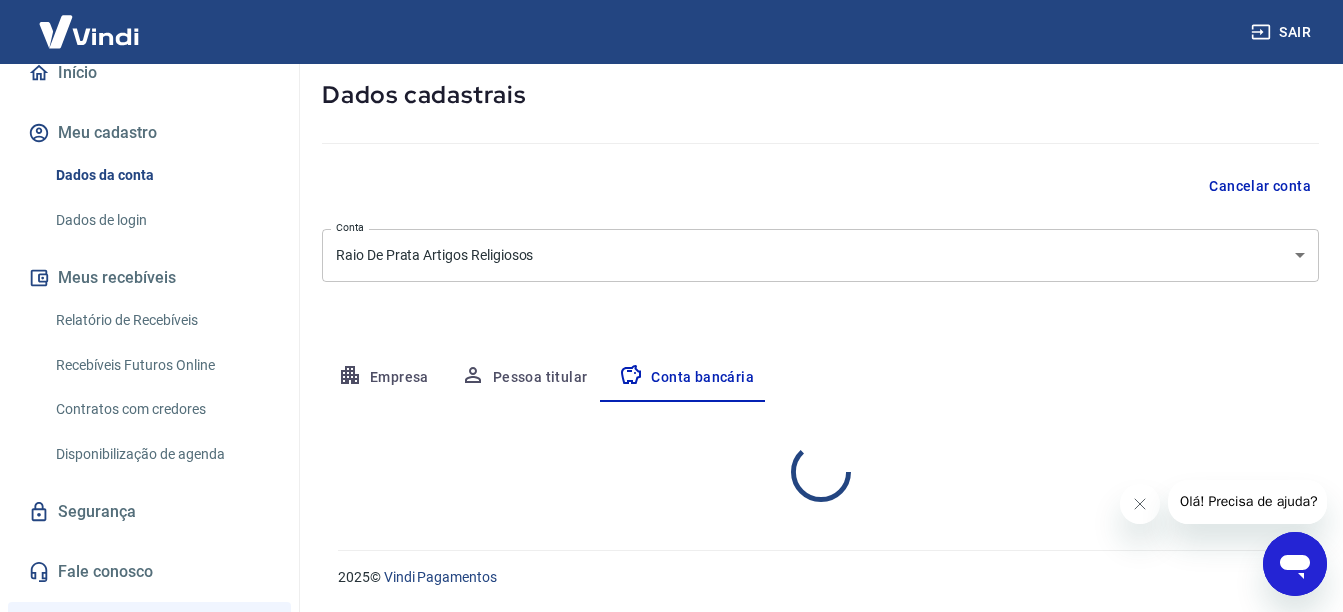 select on "1" 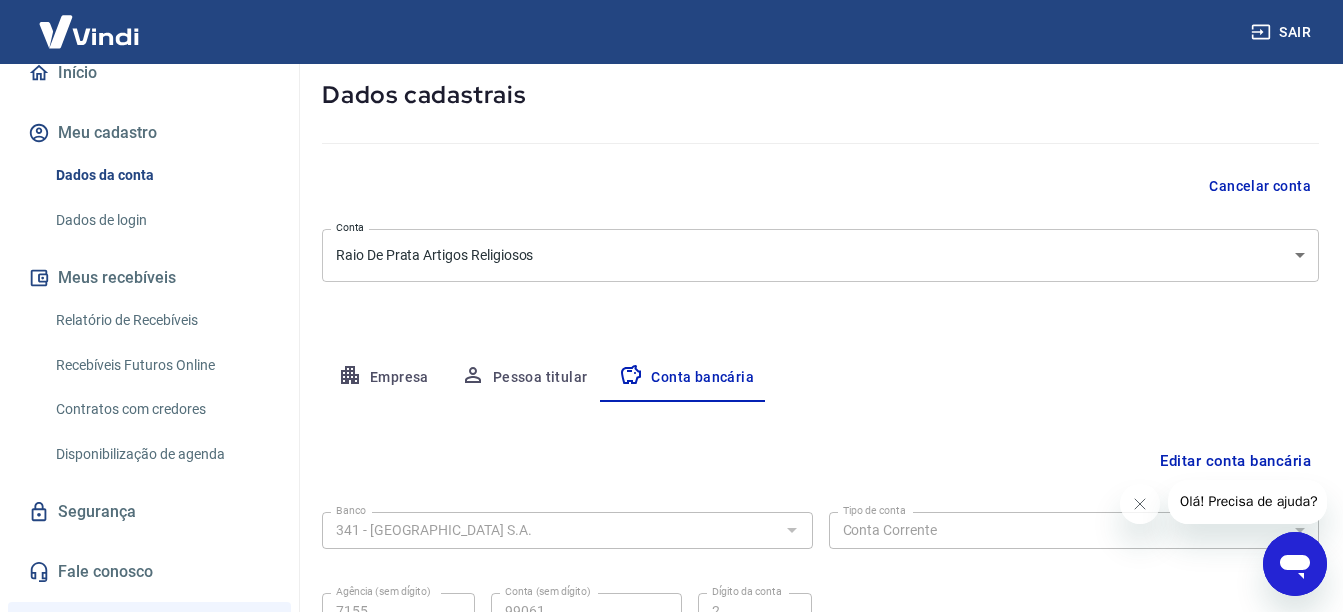 scroll, scrollTop: 188, scrollLeft: 0, axis: vertical 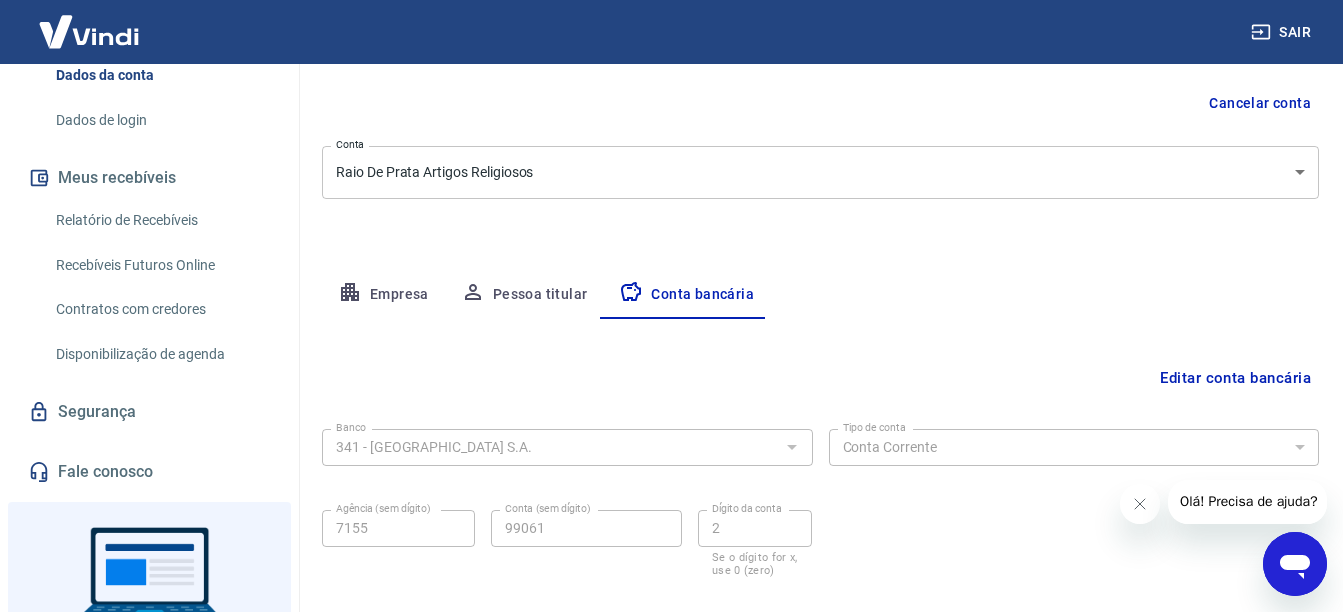 click on "Recebíveis Futuros Online" at bounding box center [161, 265] 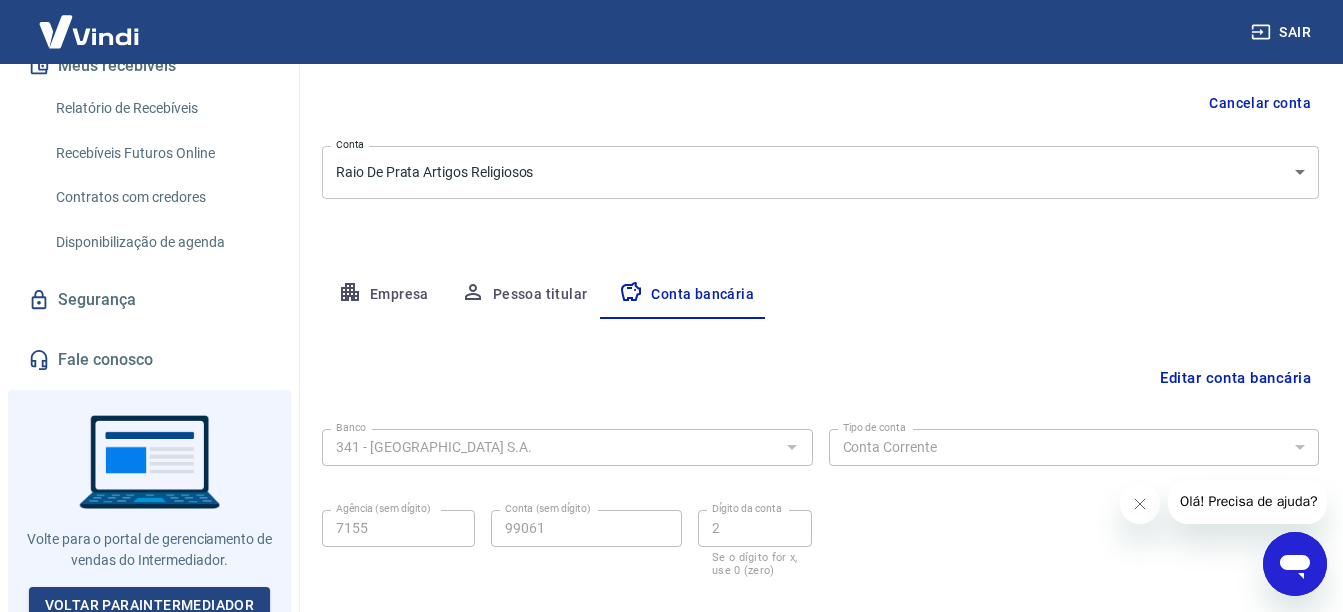 scroll, scrollTop: 445, scrollLeft: 0, axis: vertical 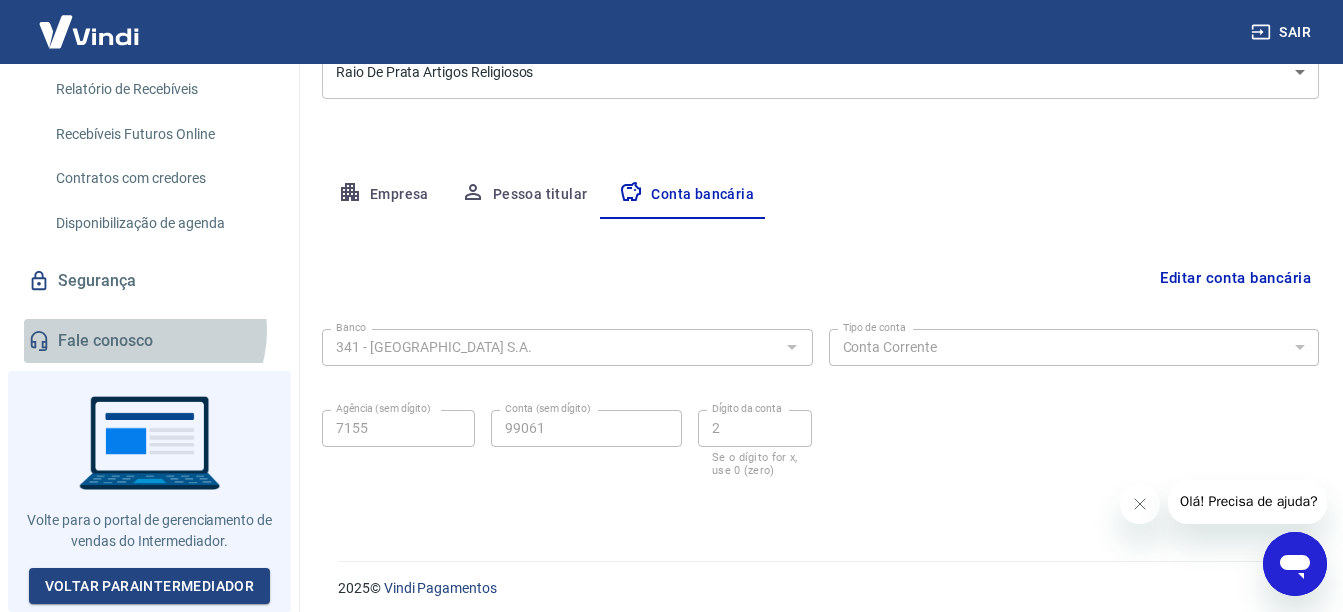 click on "Fale conosco" at bounding box center (149, 341) 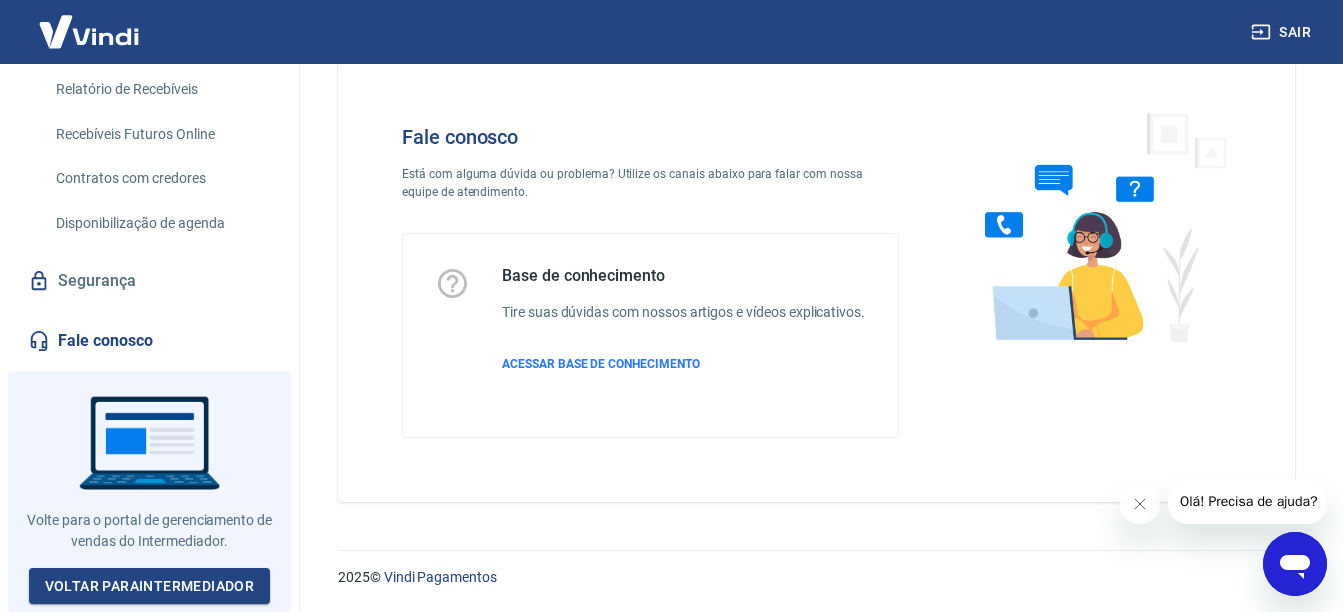 click 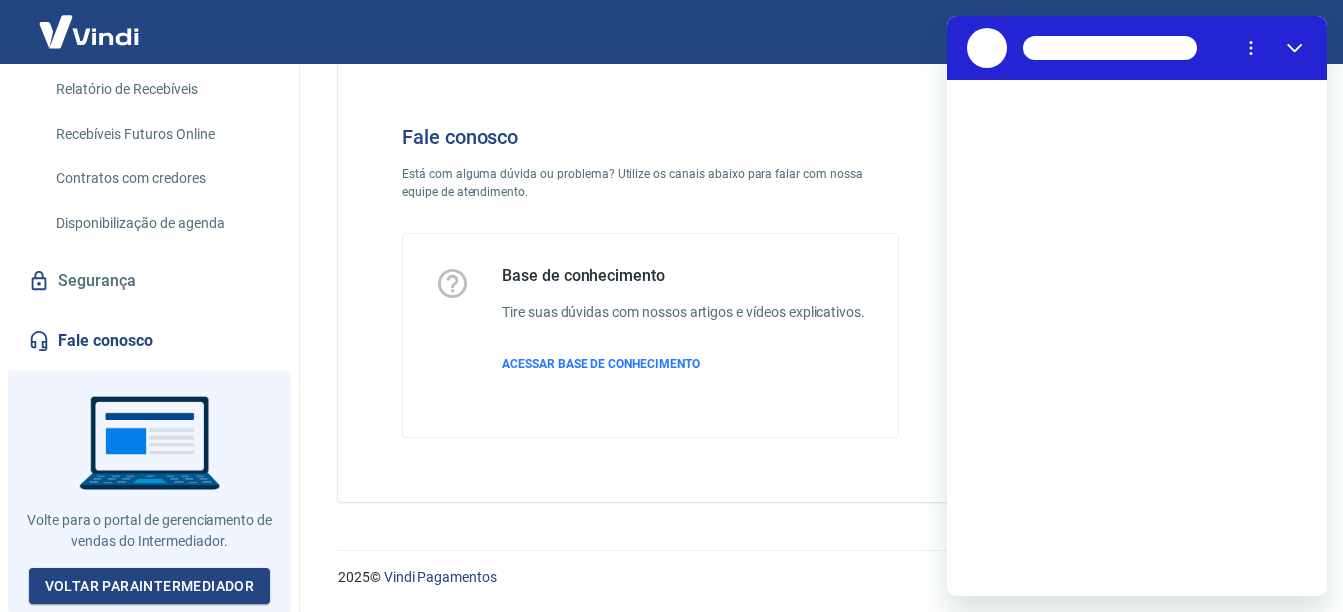 scroll, scrollTop: 0, scrollLeft: 0, axis: both 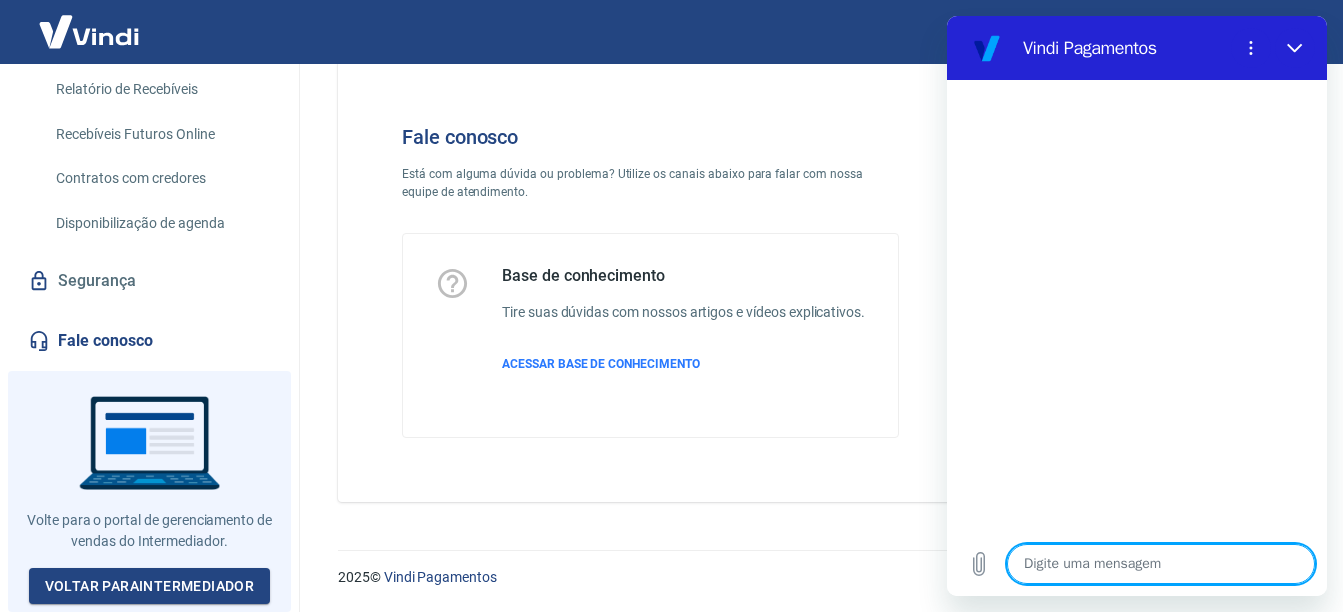 click at bounding box center [1161, 564] 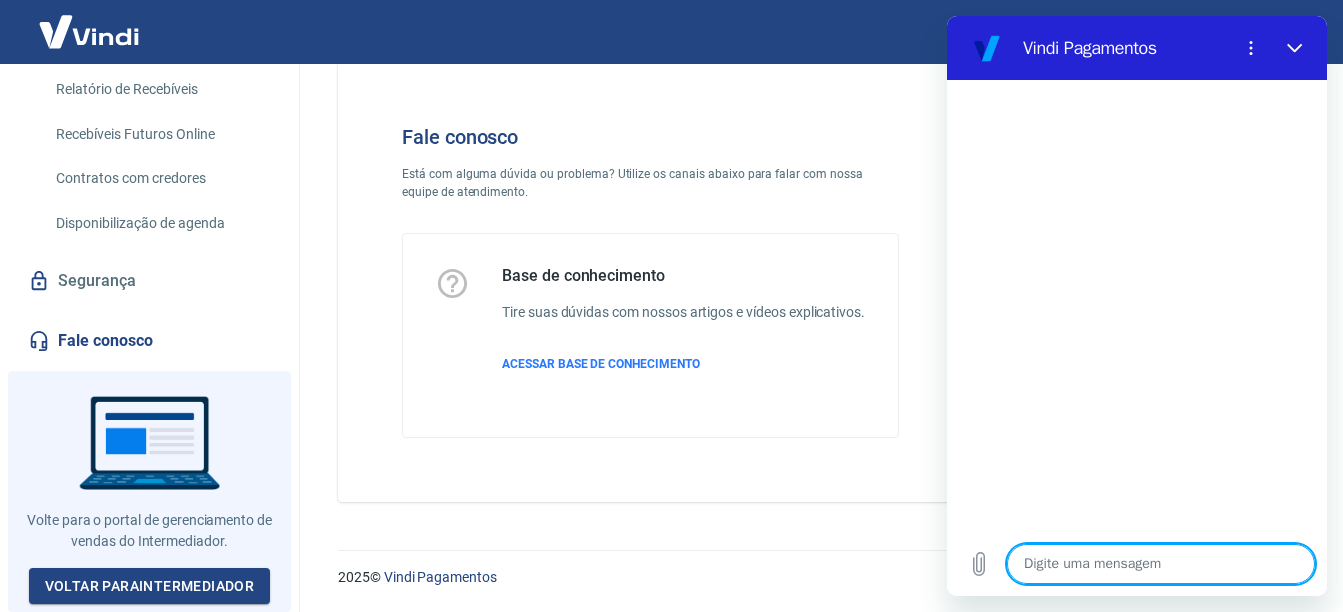 type on "C" 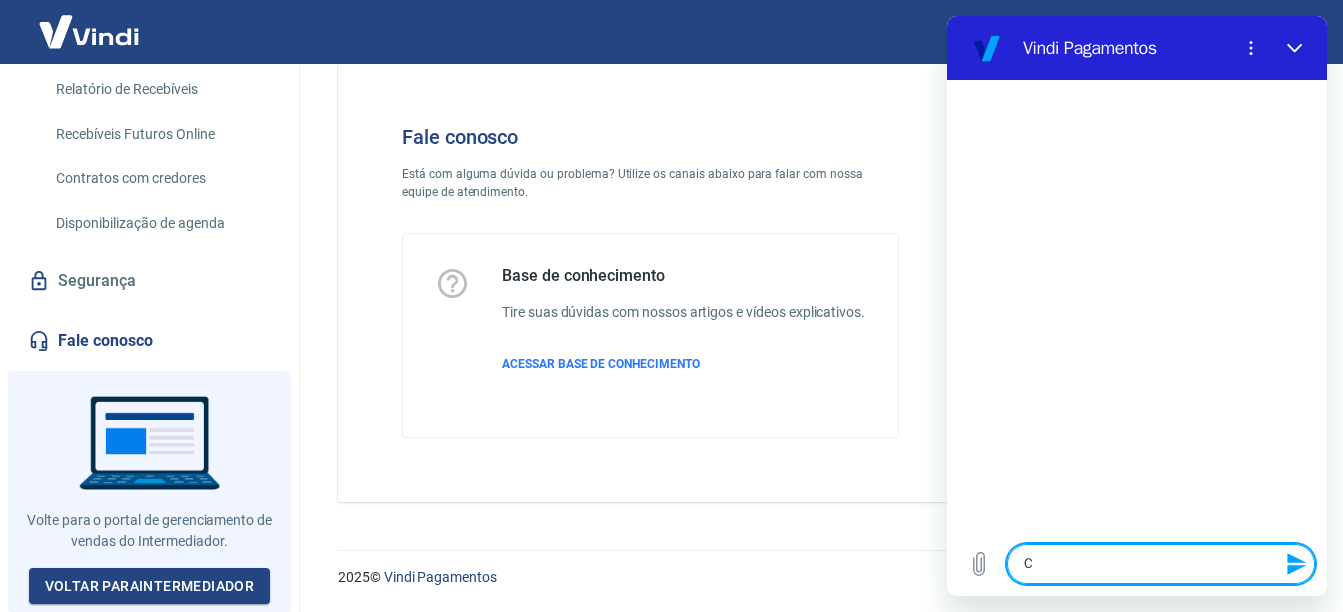 type on "Ca" 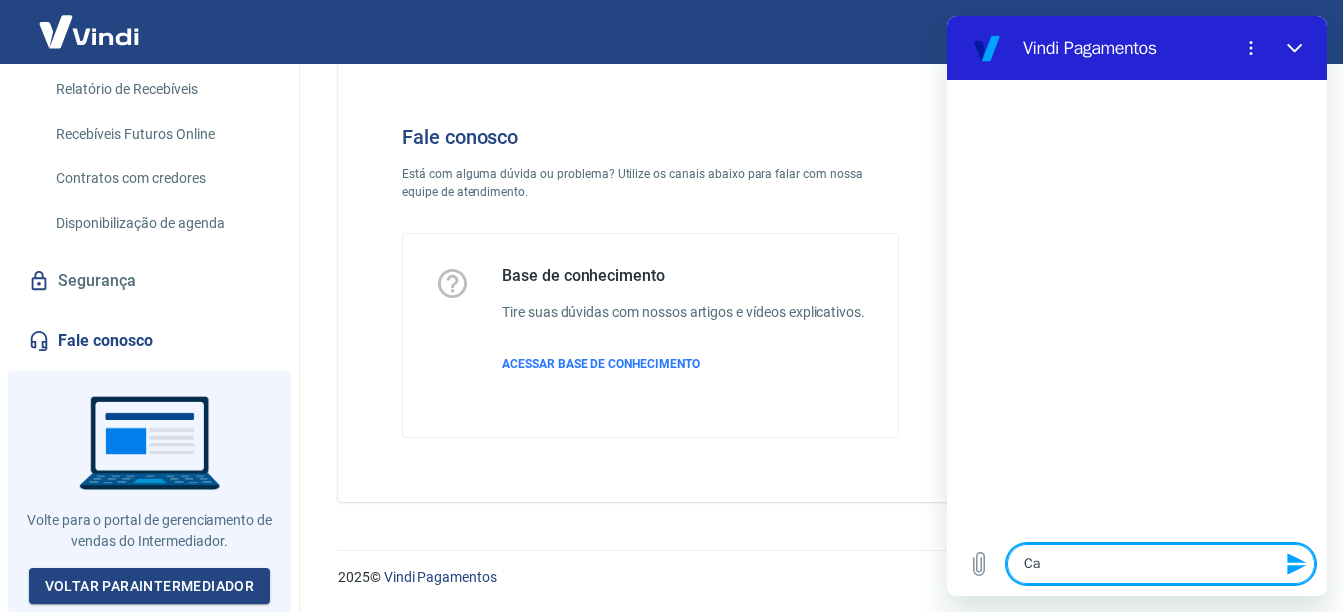 type on "Cad" 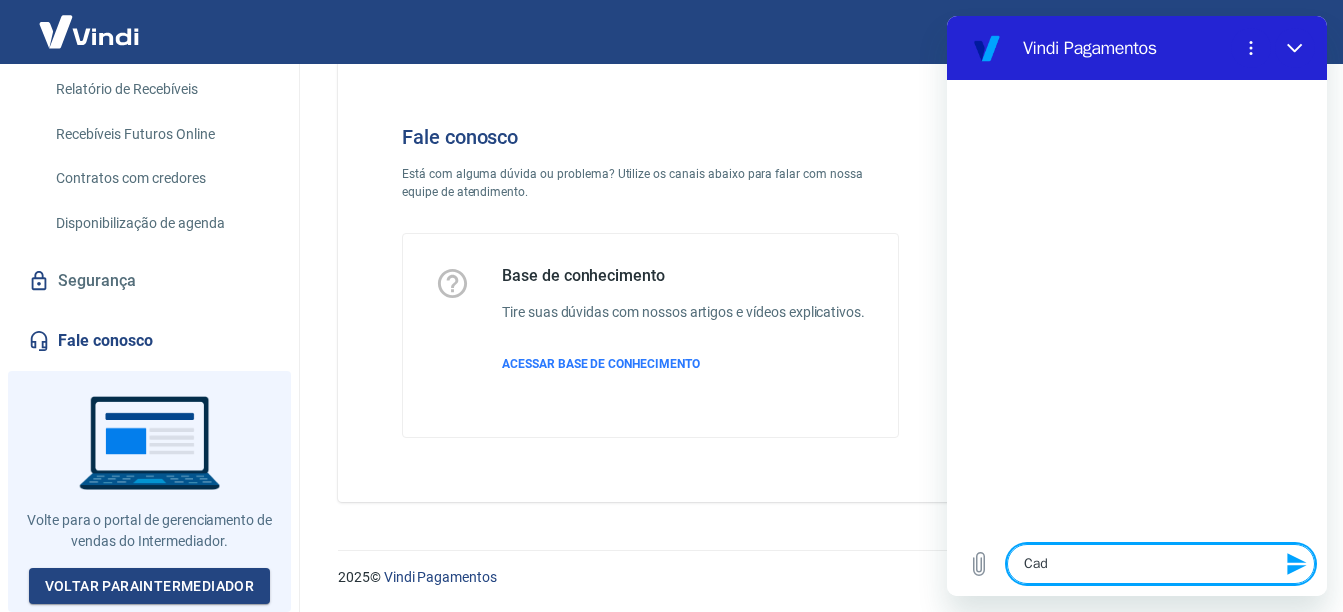 type on "Cada" 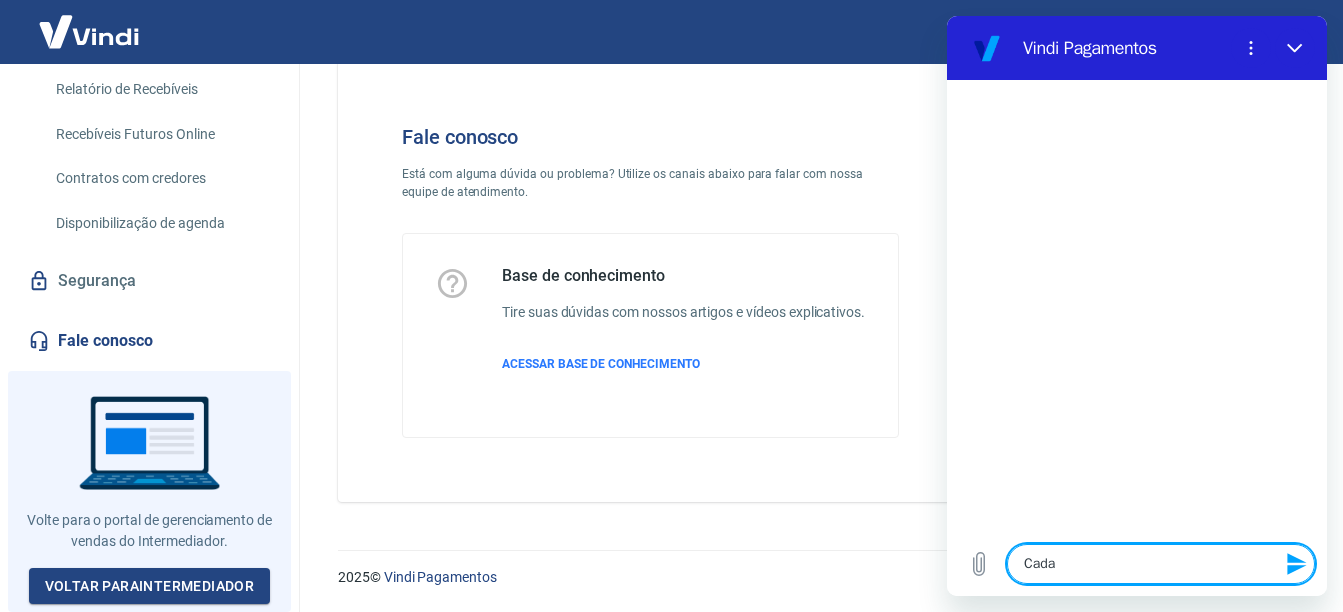 type on "Cadas" 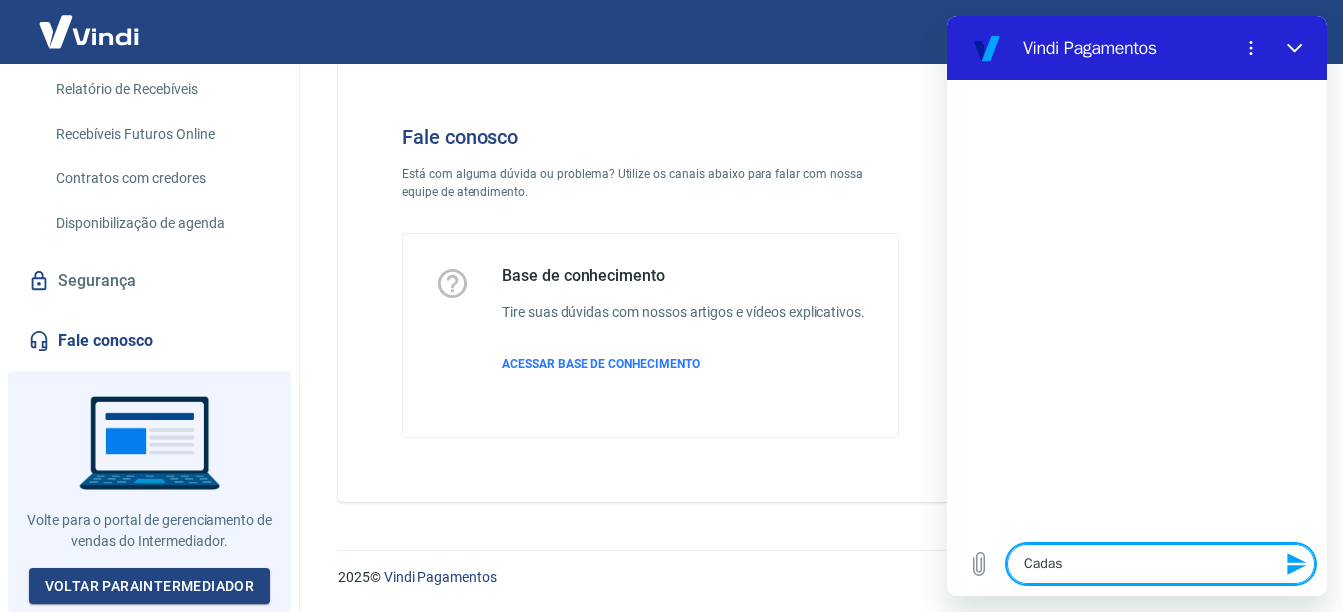 type on "Cadast" 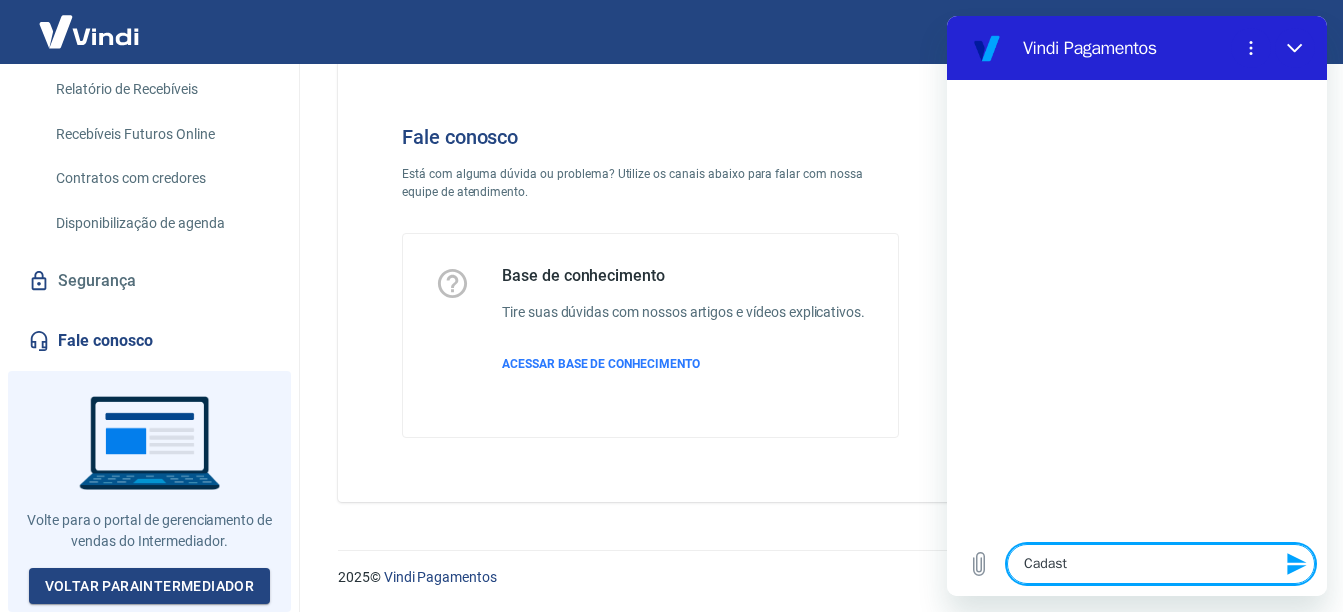 type on "Cadastr" 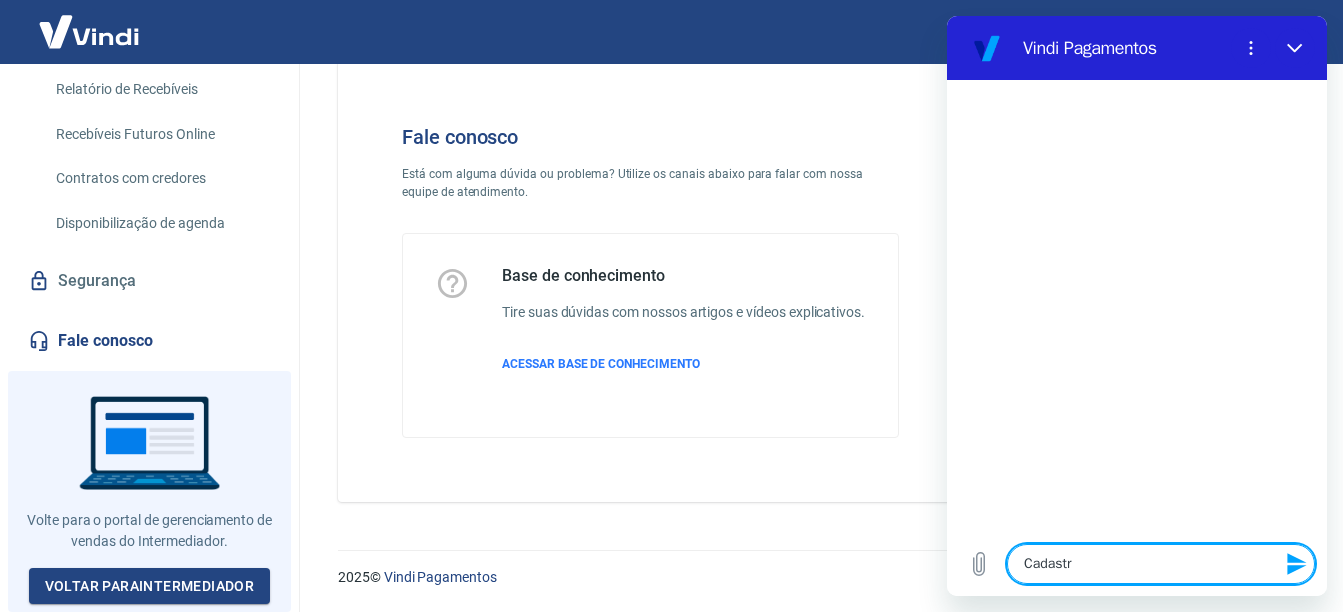 type on "Cadastre" 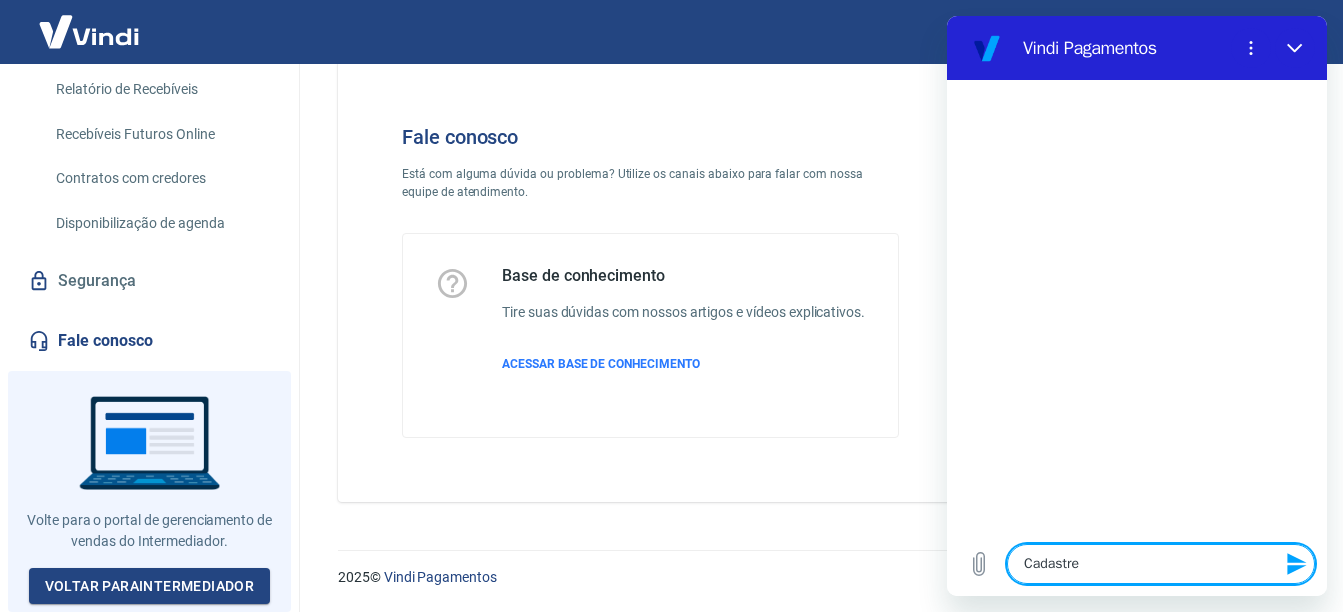 type on "Cadastrei" 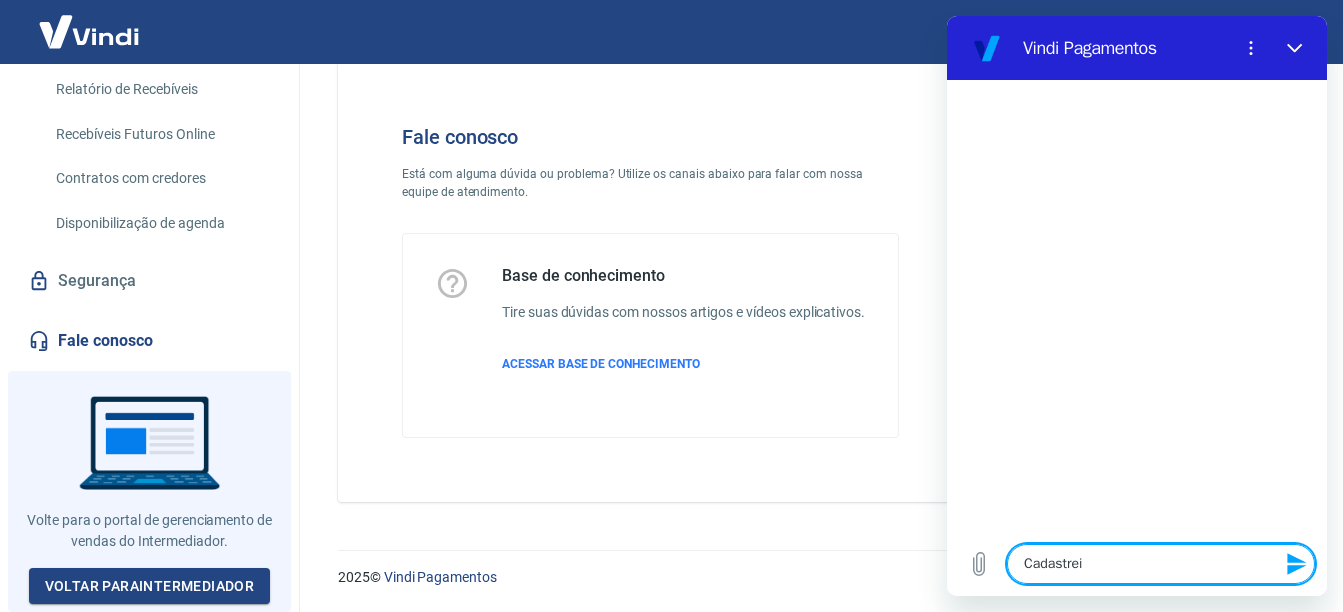 type on "Cadastrei" 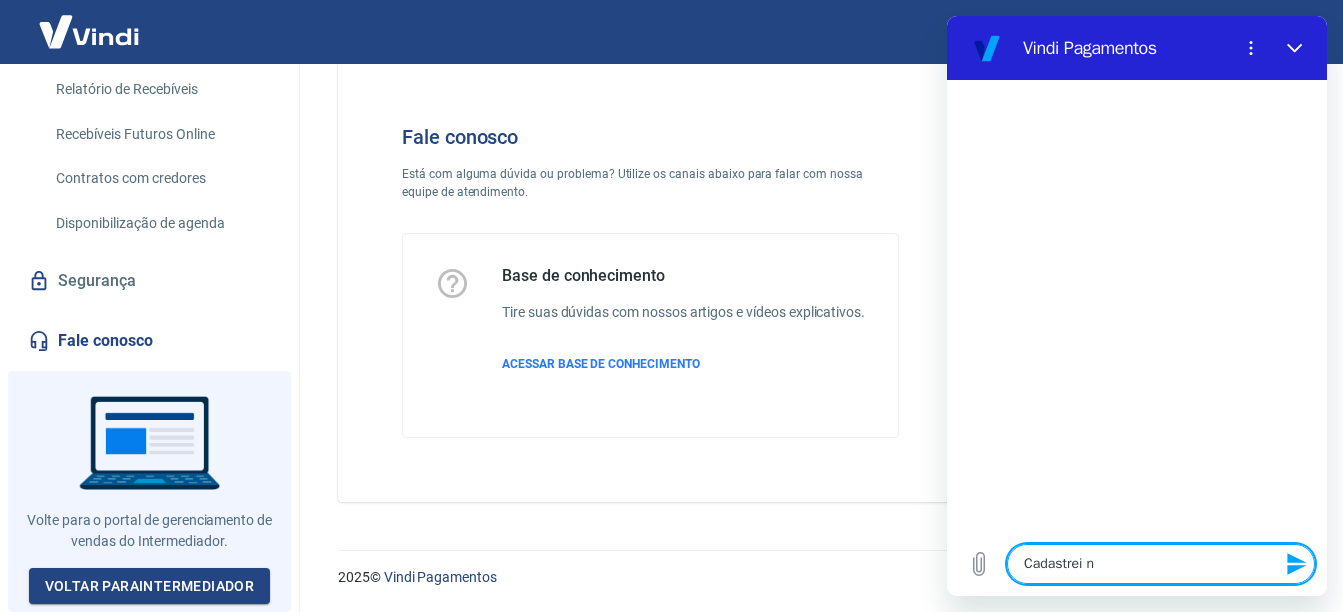 type on "x" 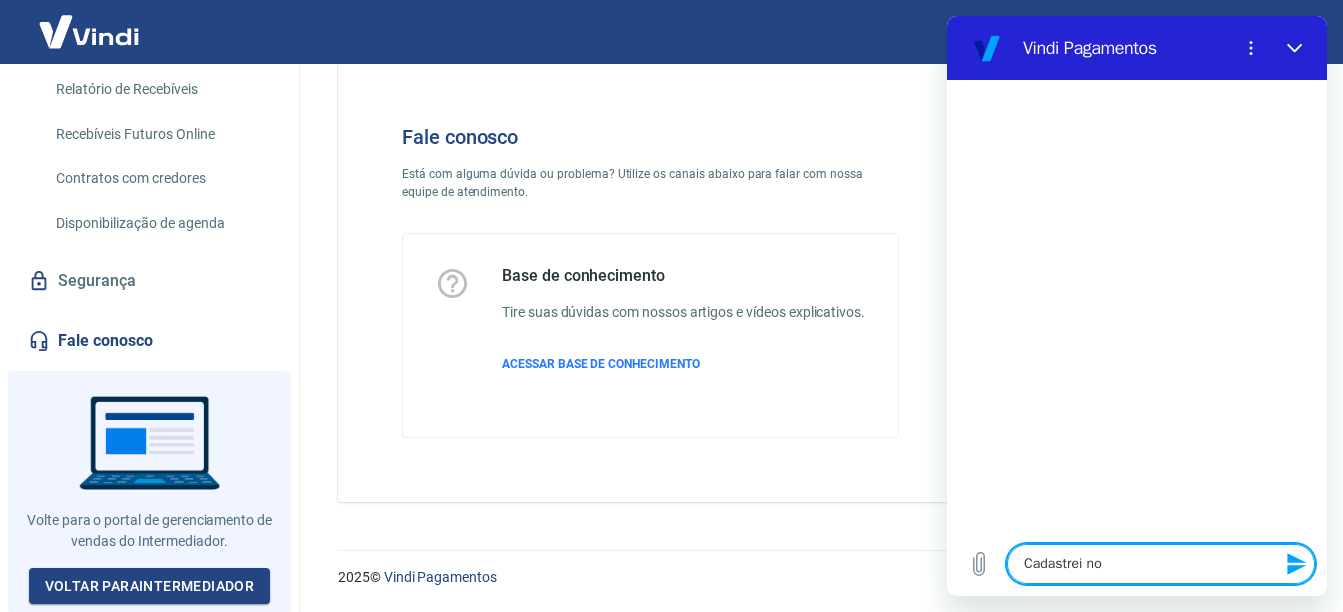type on "Cadastrei no" 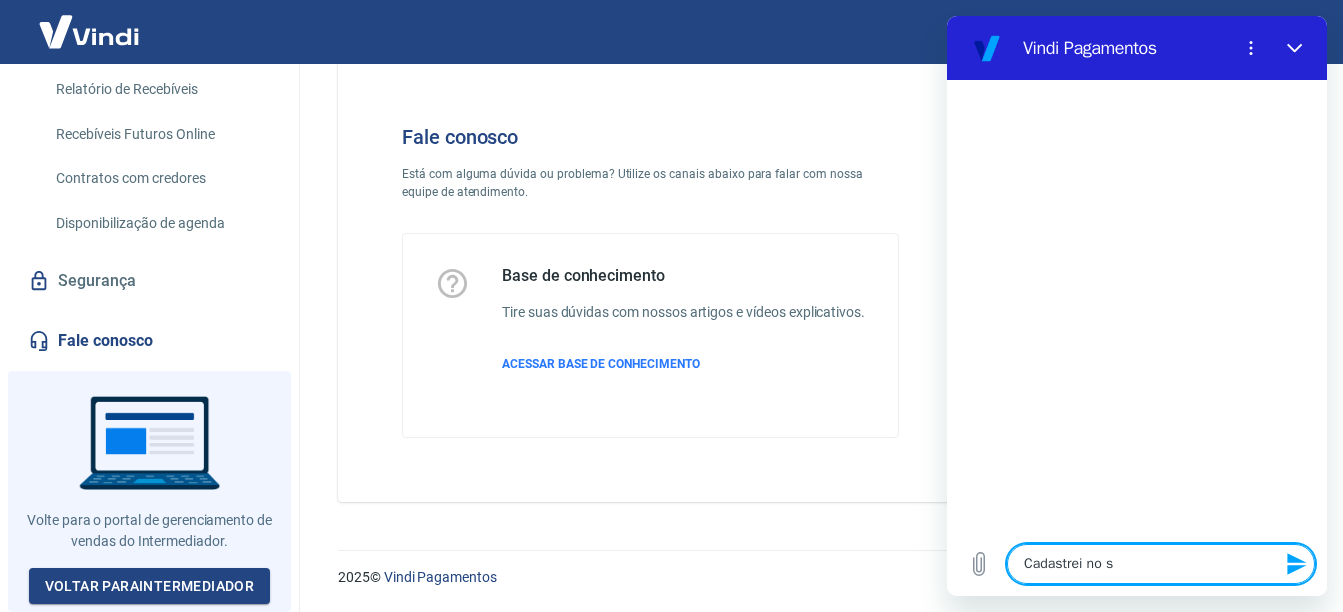 type on "Cadastrei no si" 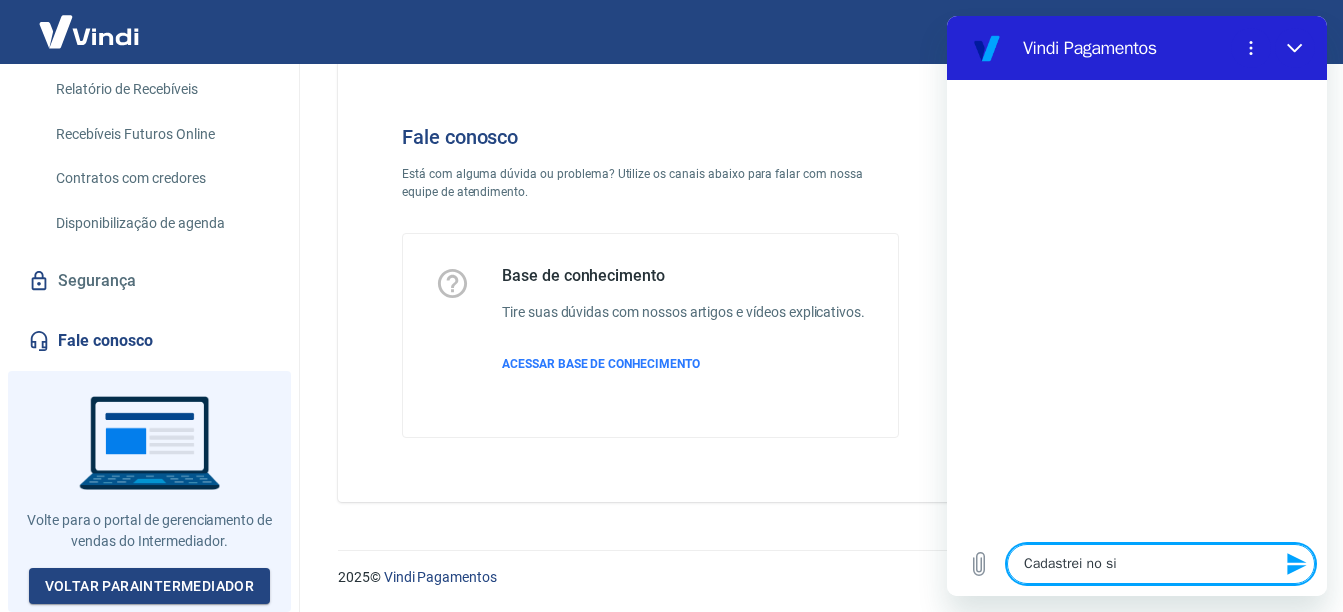 type on "Cadastrei no sit" 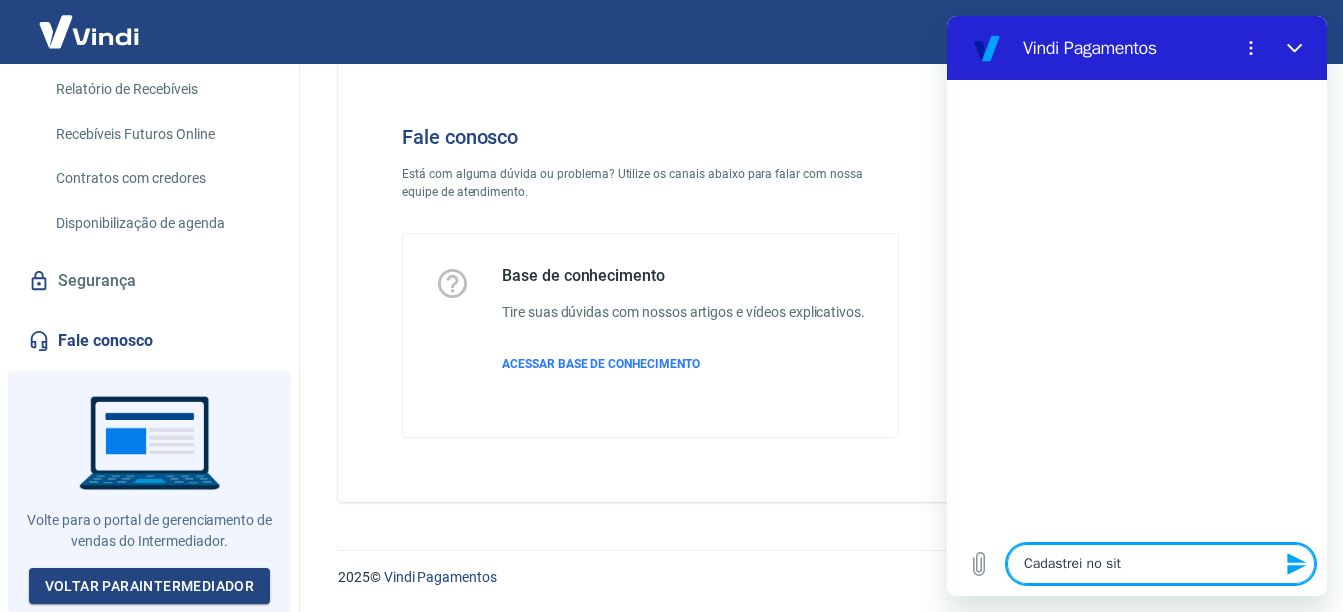 type on "Cadastrei no site" 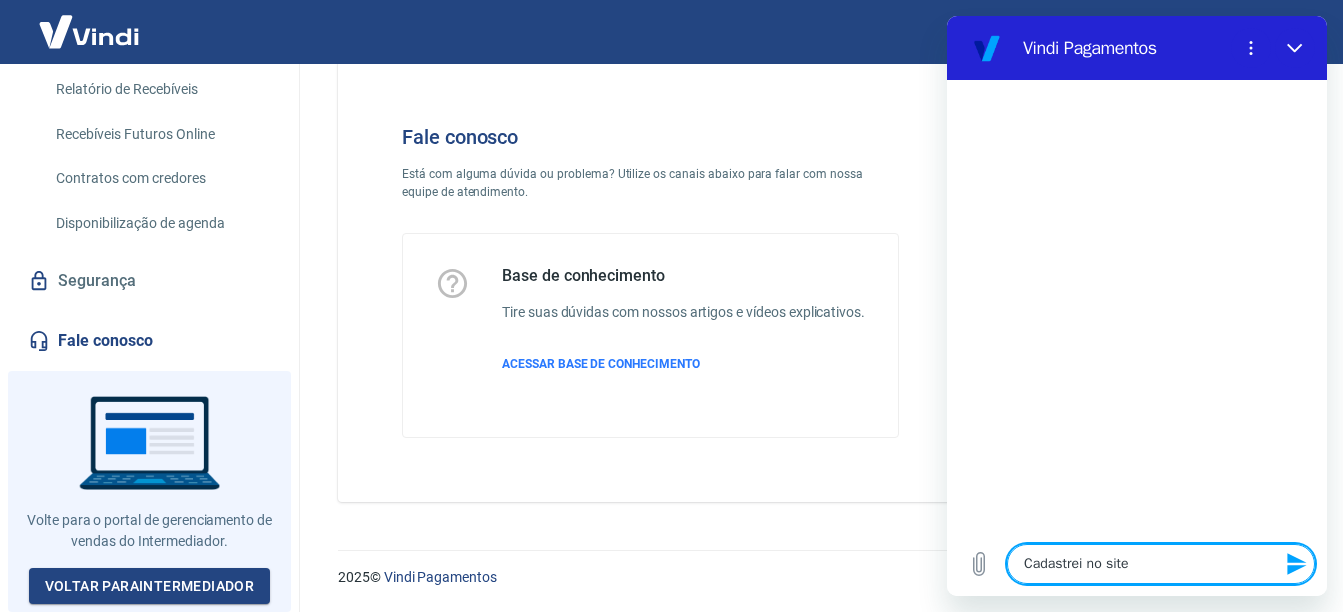 type on "Cadastrei no site" 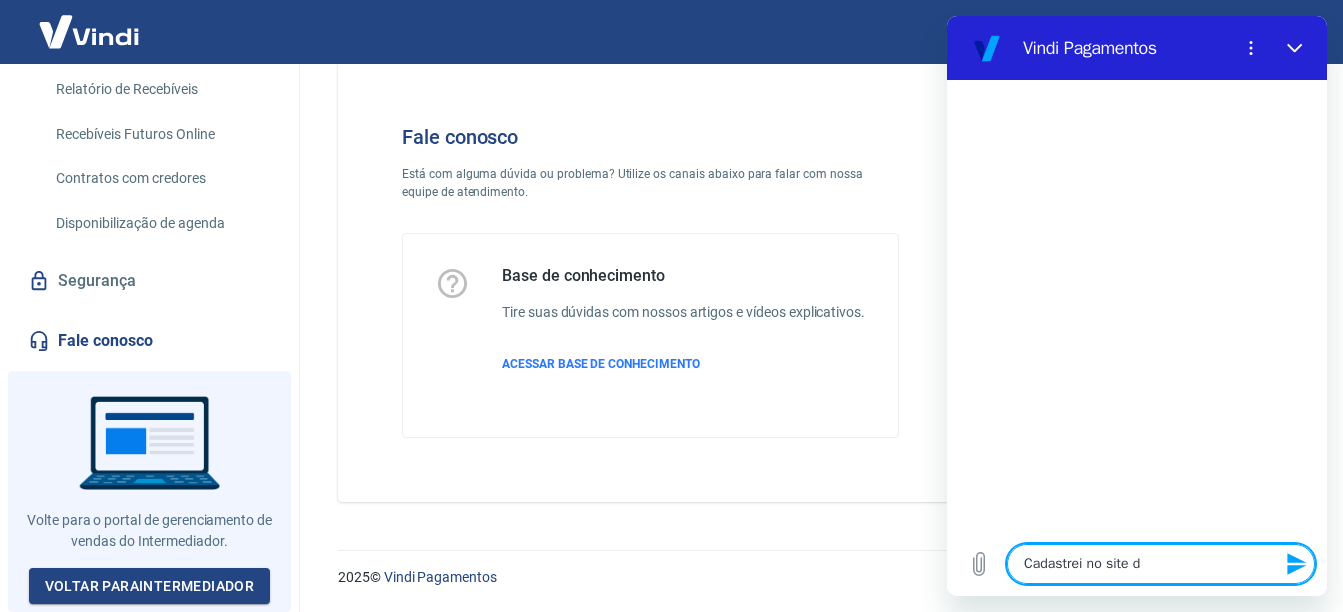 type on "Cadastrei no site da" 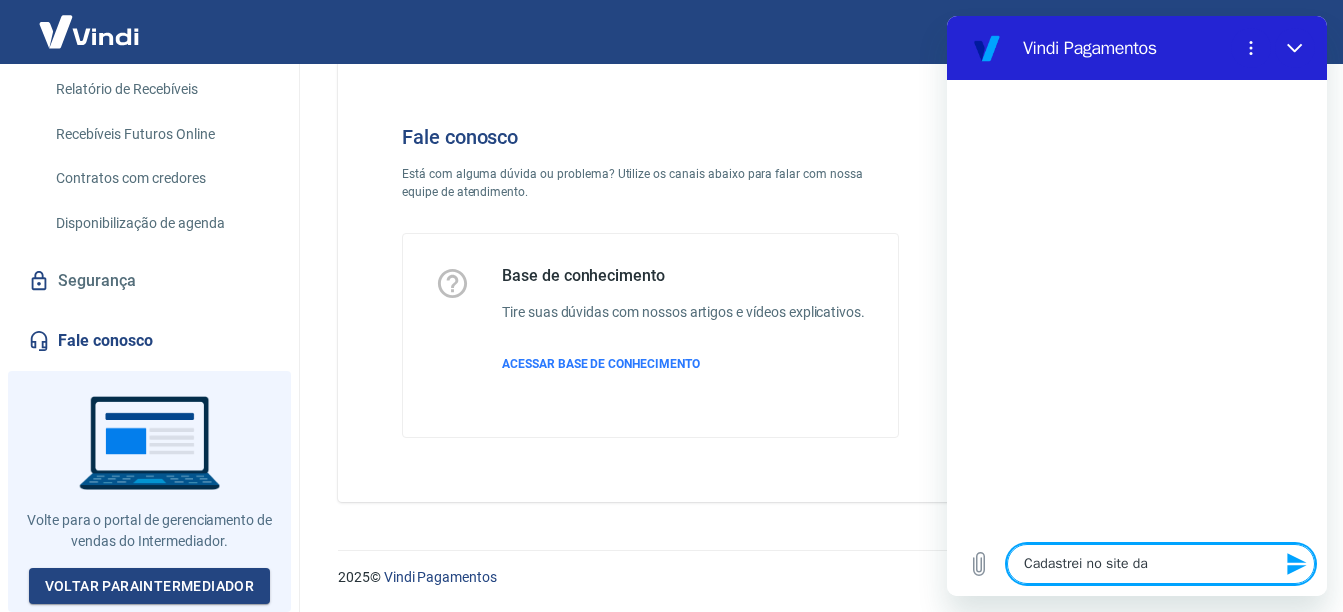 type on "Cadastrei no site da" 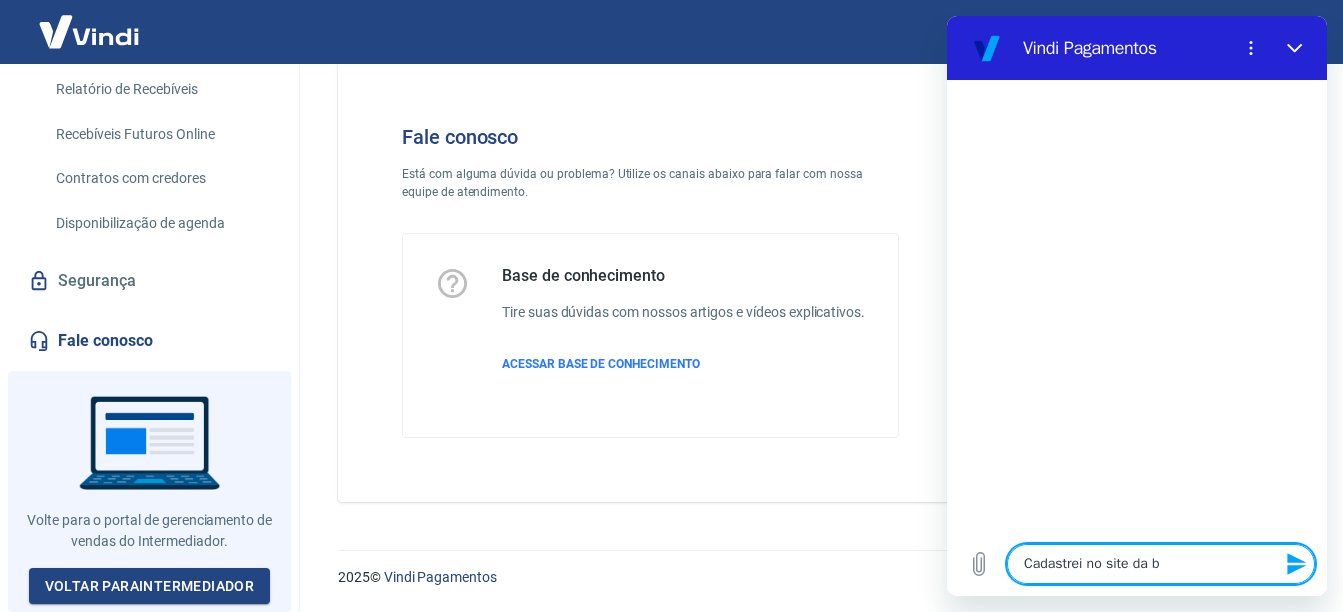 type on "Cadastrei no site da ba" 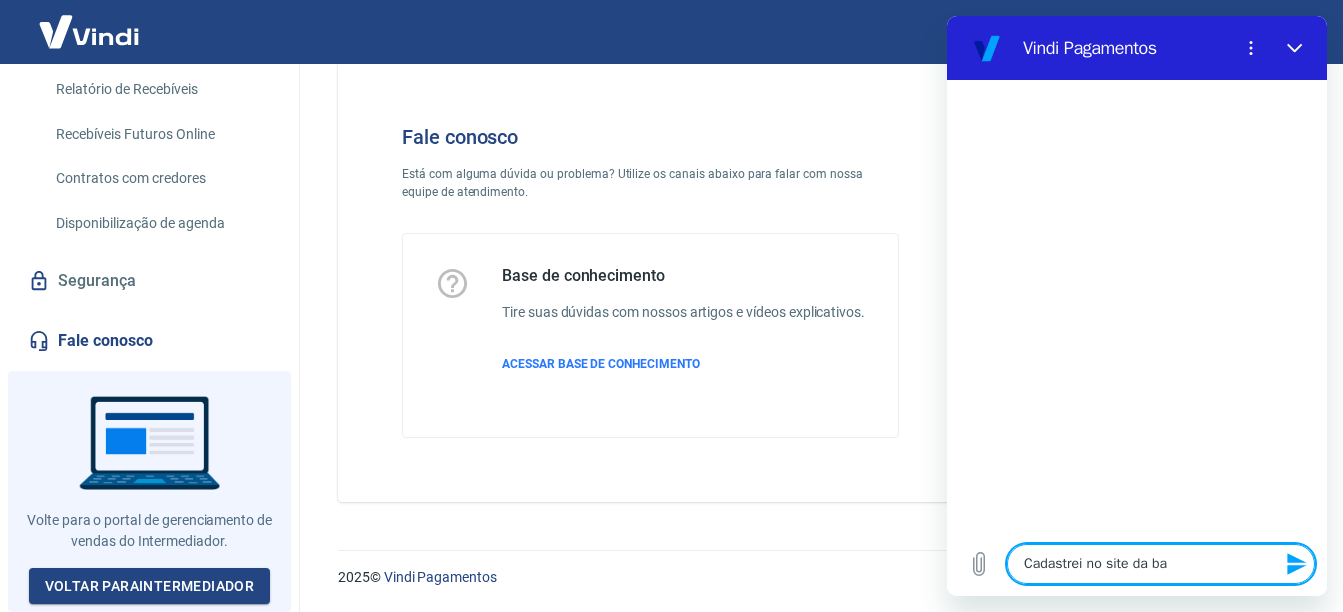 type on "Cadastrei no site da bag" 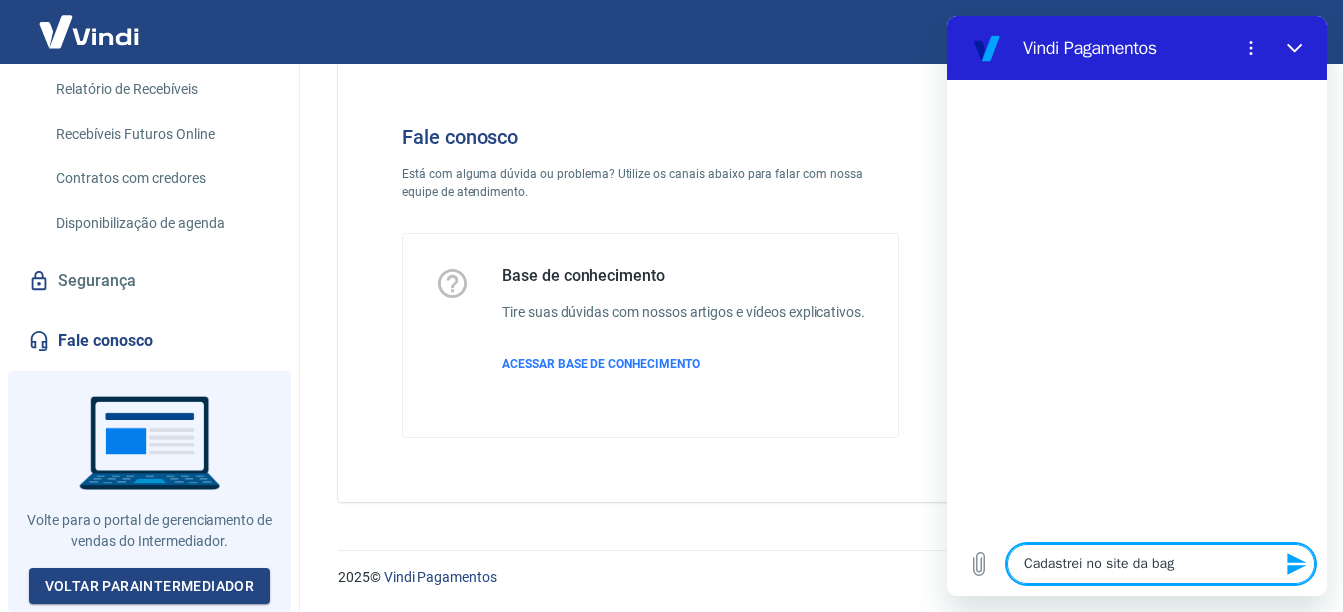 type on "Cadastrei no site da bagy" 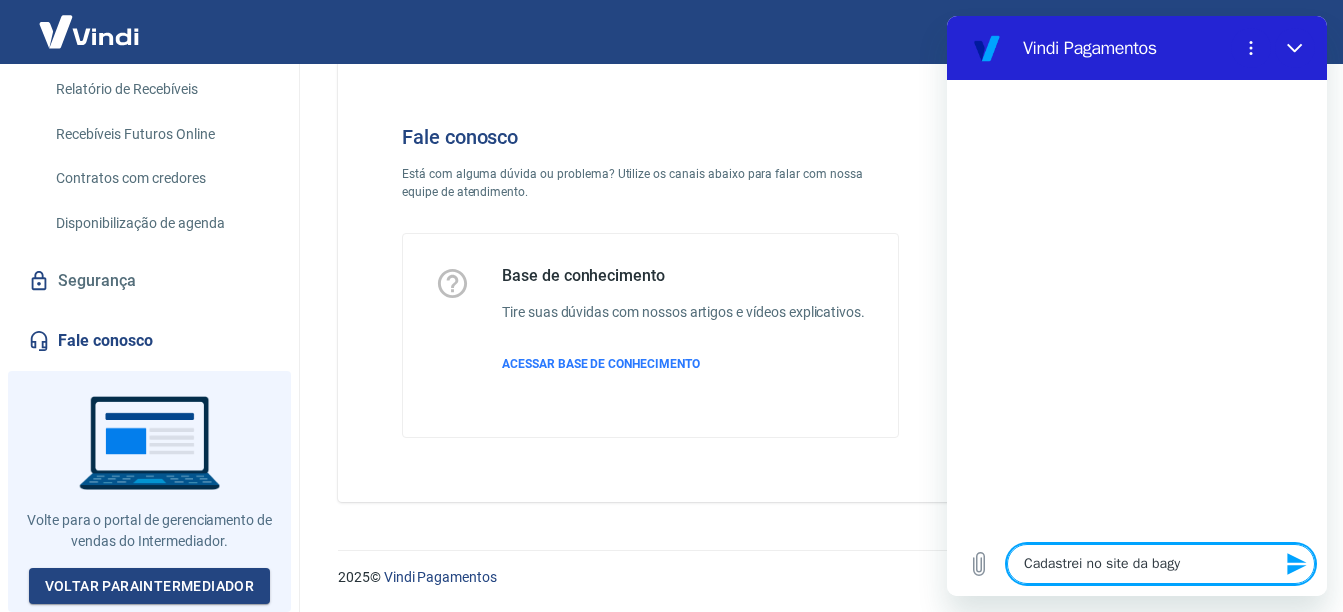 type on "Cadastrei no site da bagy," 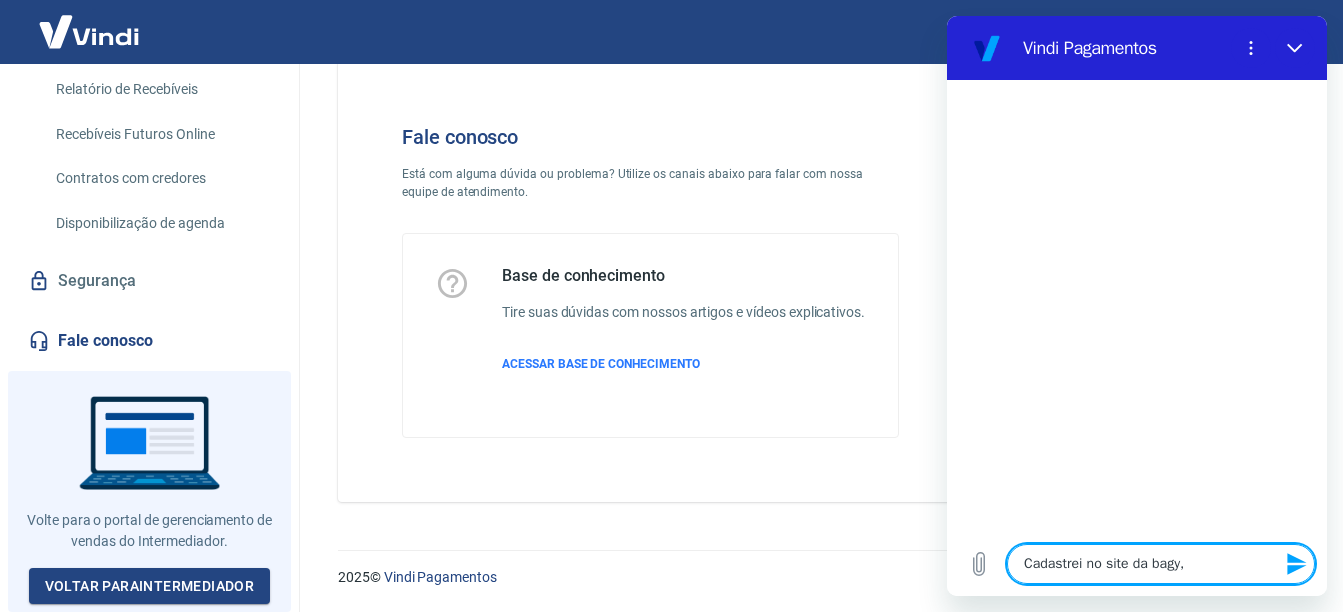 type on "Cadastrei no site da bagy," 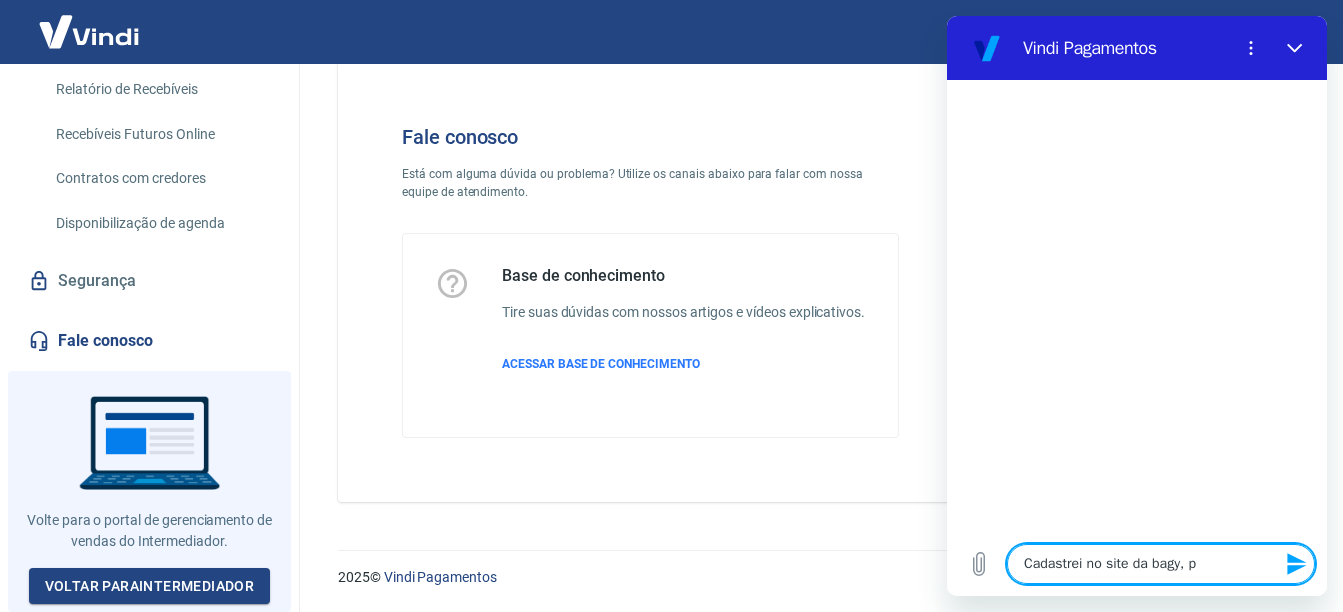 type on "Cadastrei no site da bagy, po" 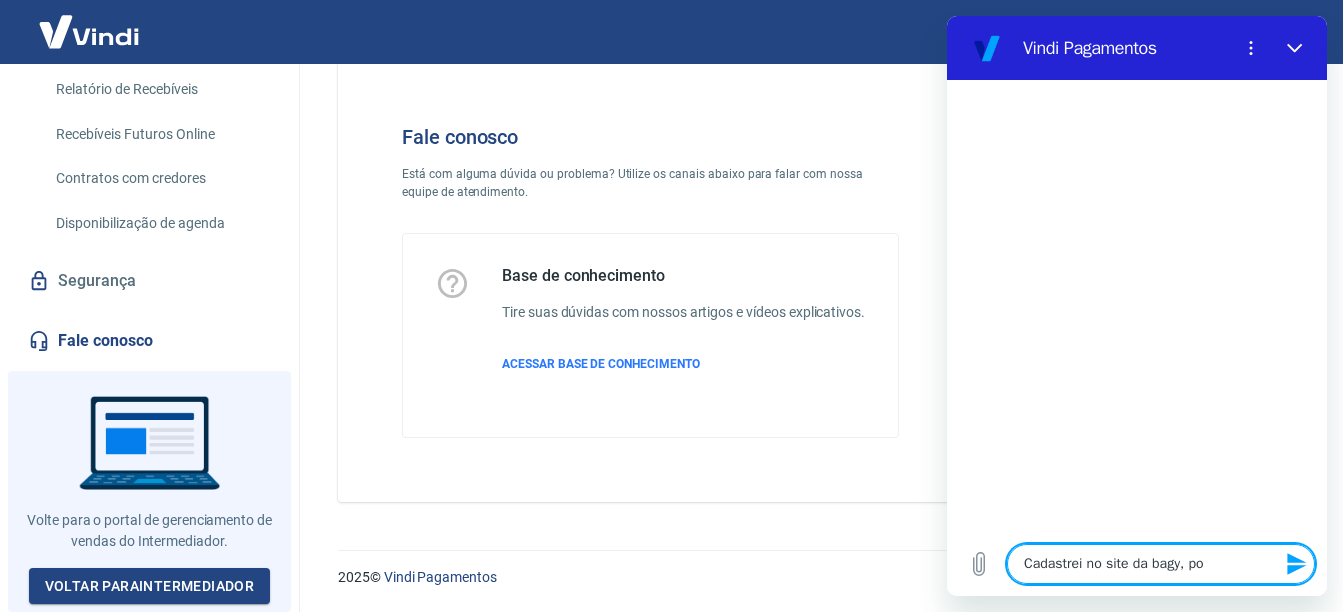 type on "Cadastrei no site da bagy, por" 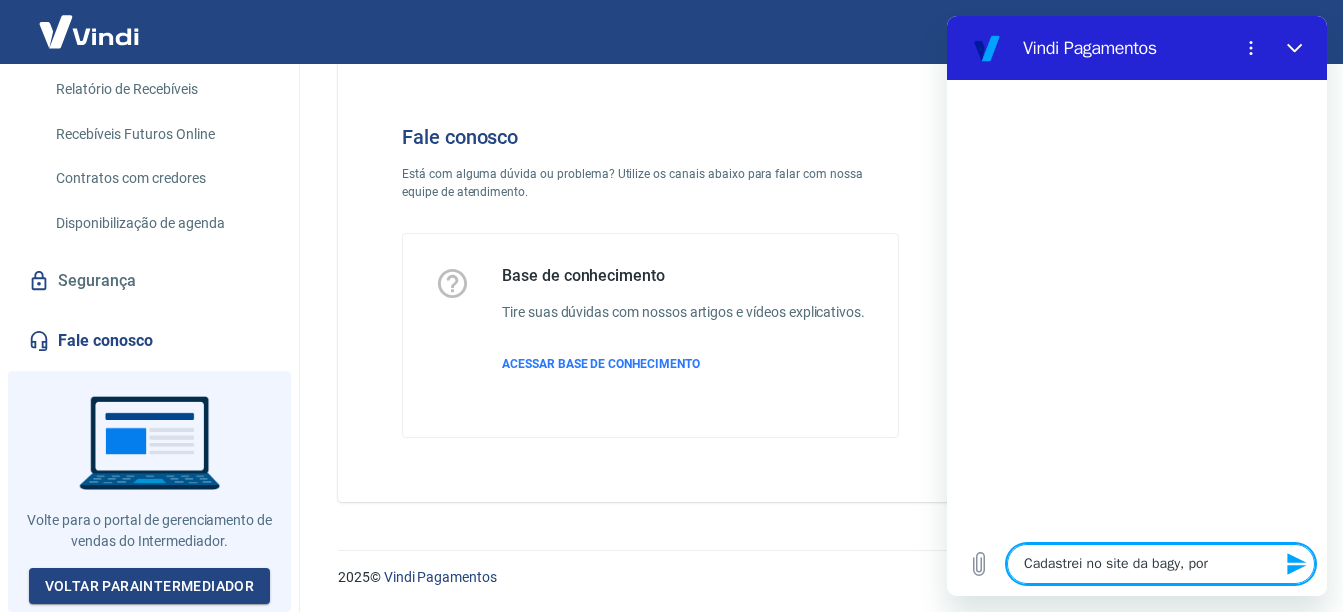 type on "Cadastrei no site da bagy, poré" 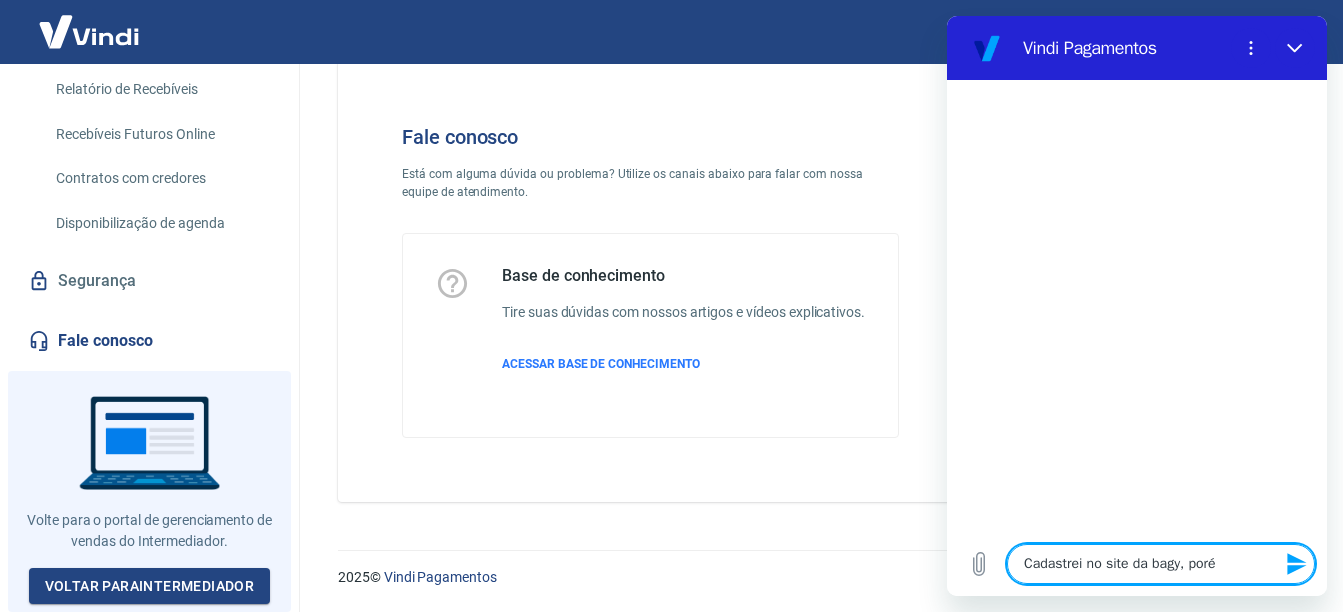 type on "x" 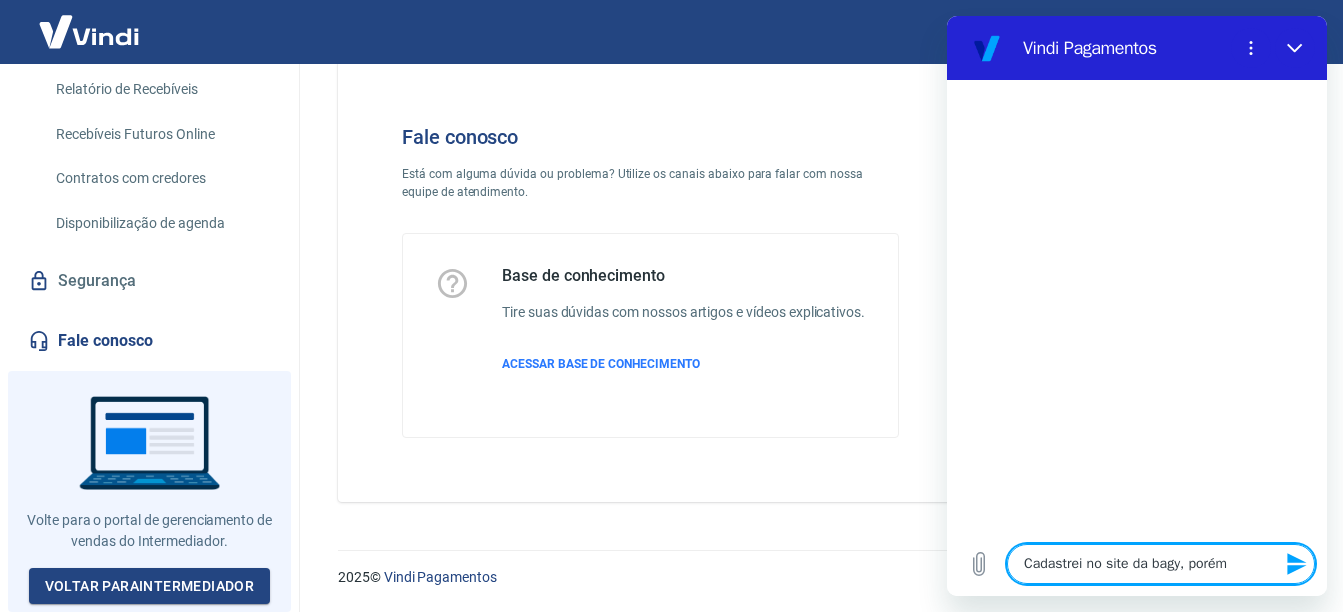type on "Cadastrei no site da bagy, porém" 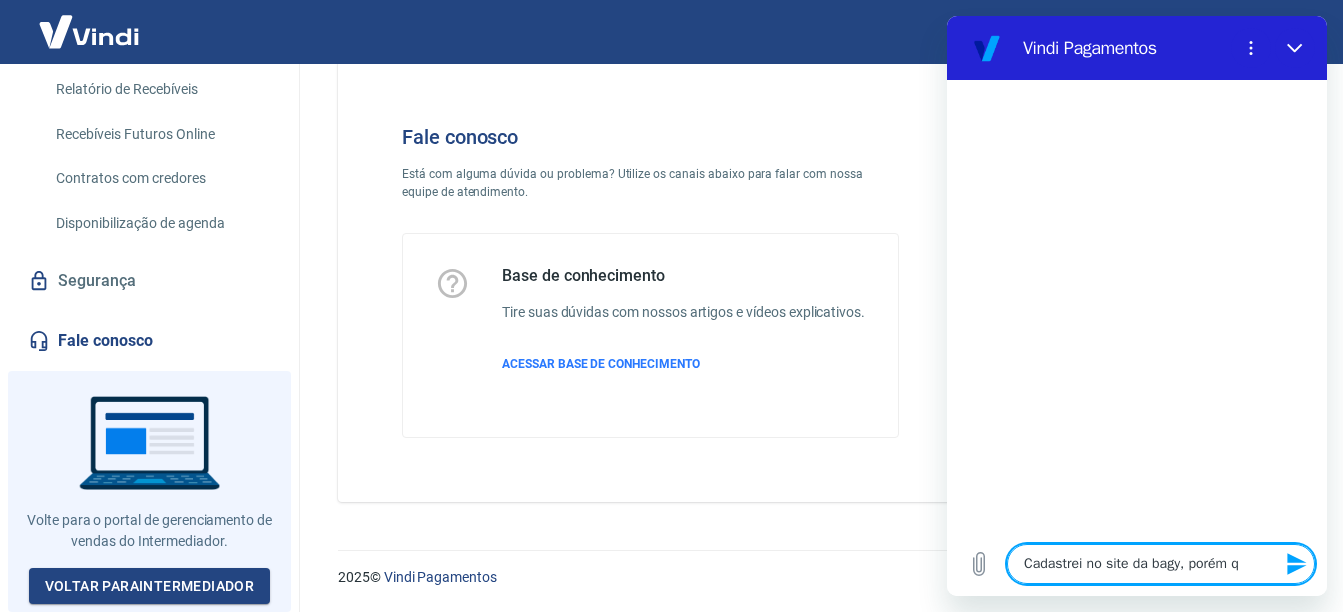 type on "Cadastrei no site da bagy, porém qu" 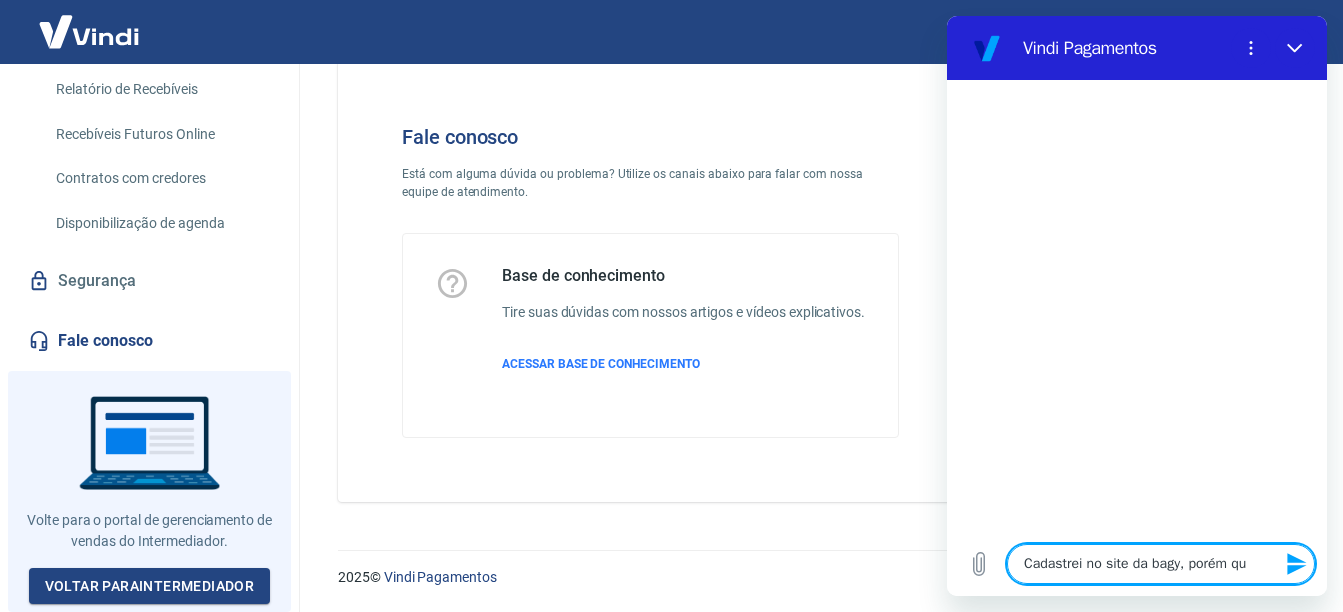 type on "x" 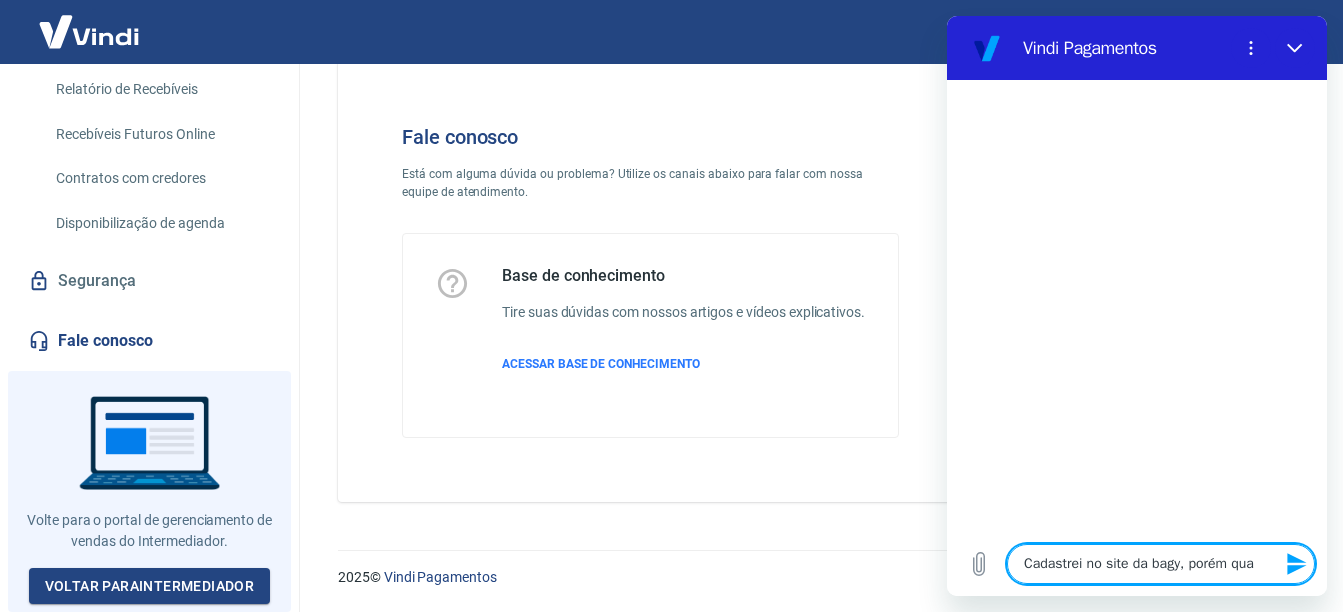 type on "Cadastrei no site da bagy, porém quan" 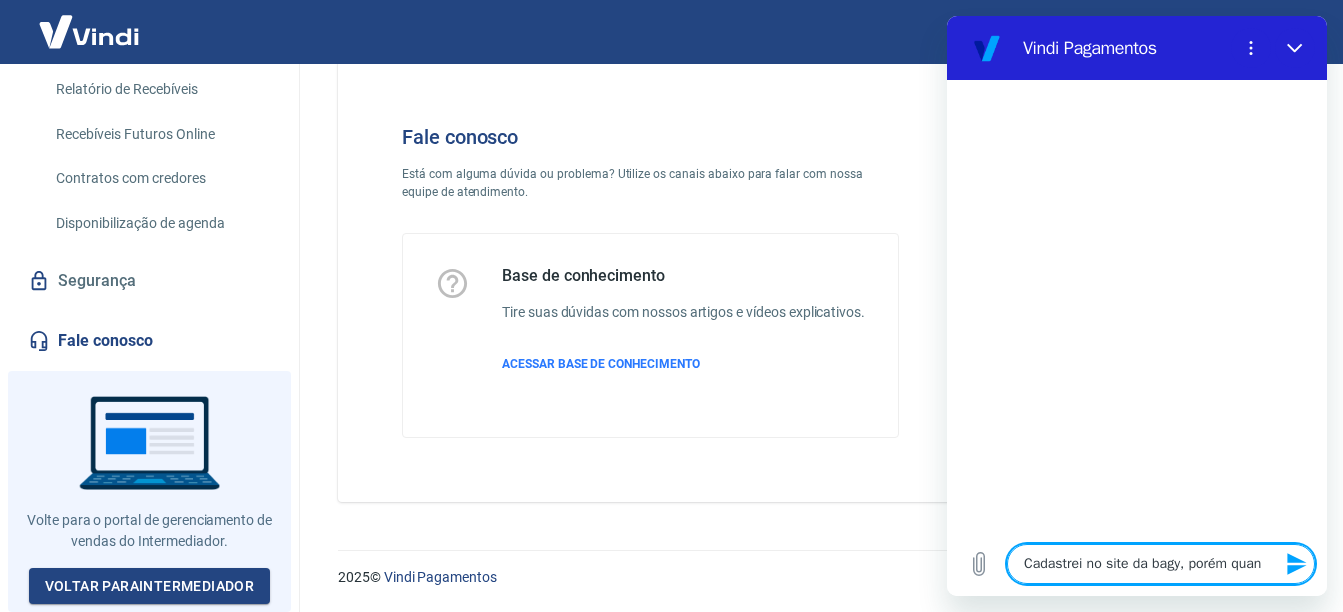 type on "Cadastrei no site da bagy, porém quand" 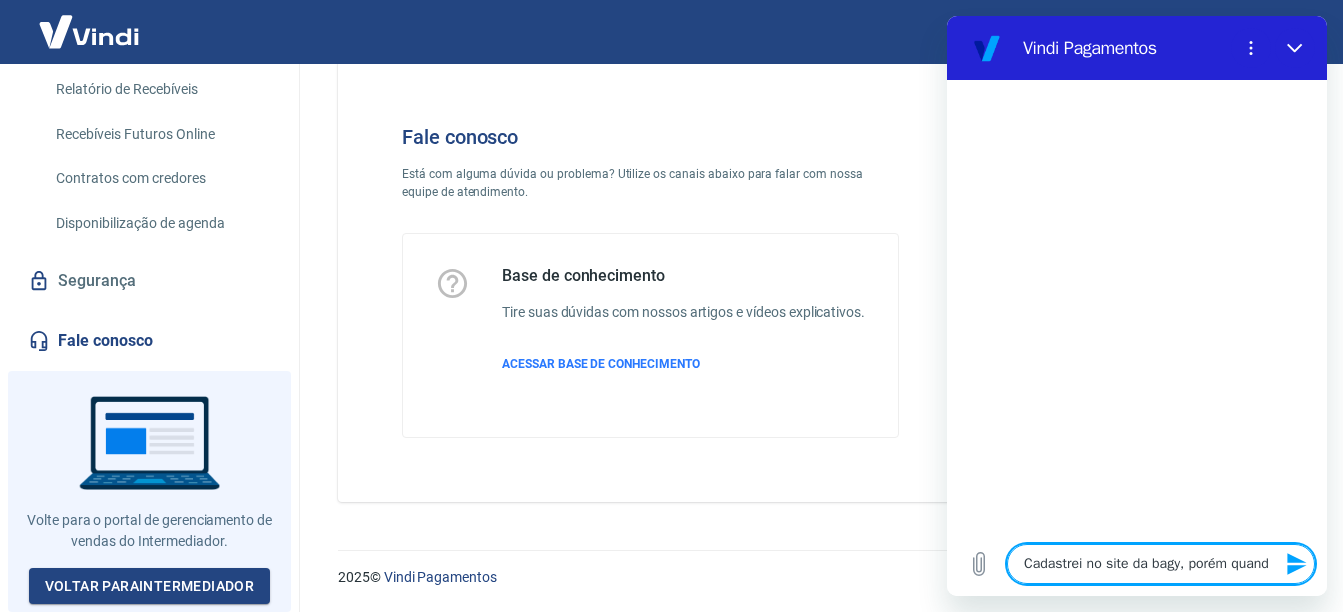 type on "Cadastrei no site da bagy, porém quando" 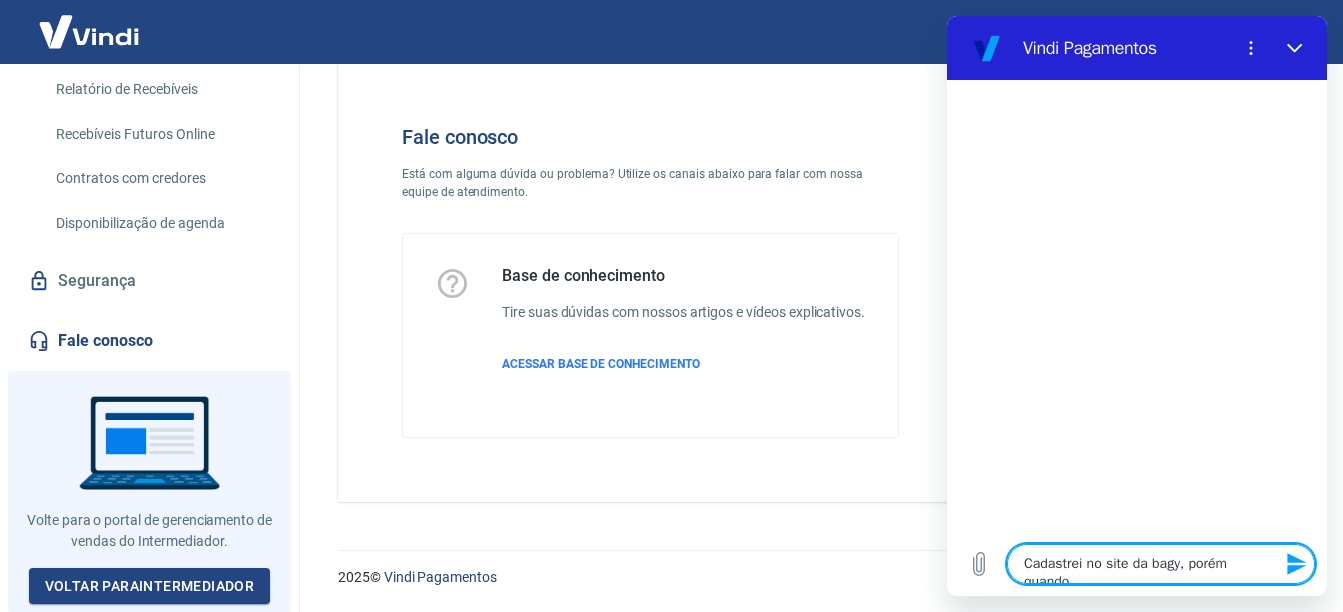 type on "x" 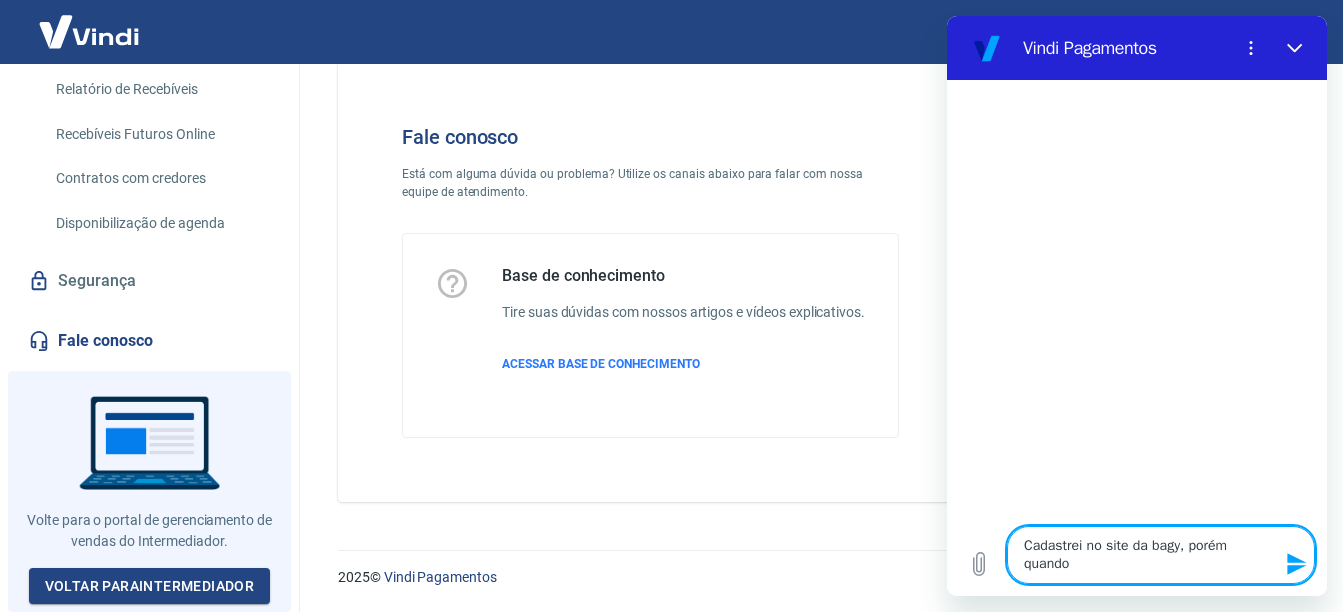 type on "Cadastrei no site da bagy, porém quando o" 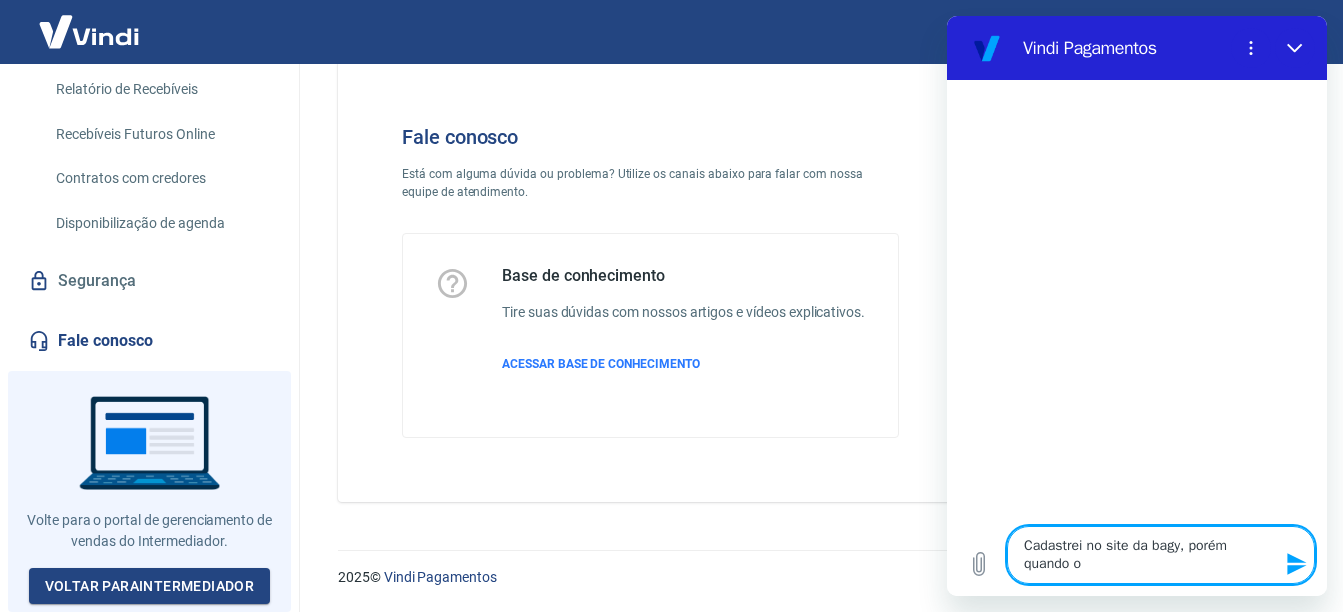 type on "x" 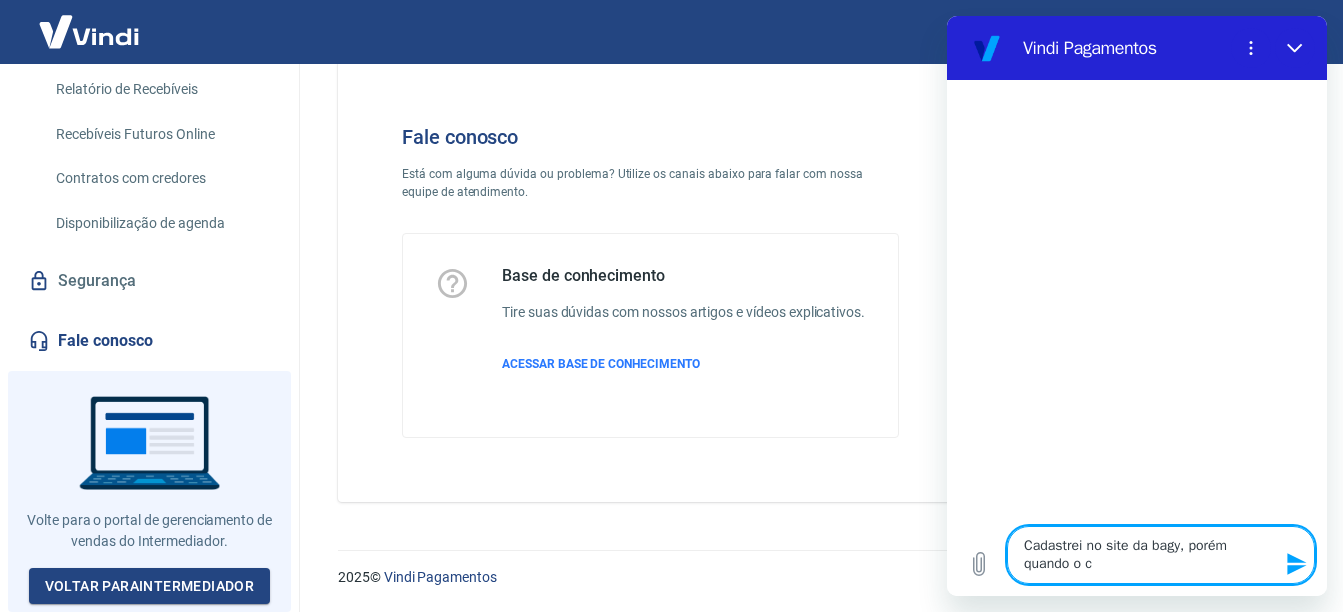 type on "Cadastrei no site da bagy, porém quando o cl" 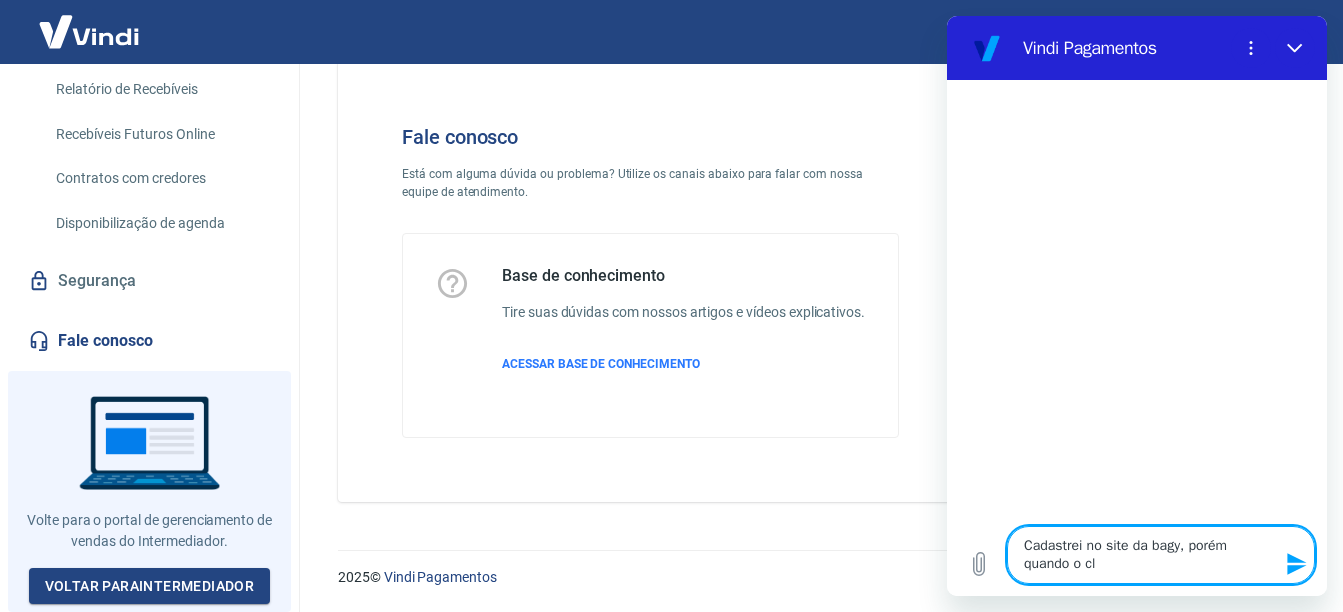 type on "Cadastrei no site da bagy, porém quando o cli" 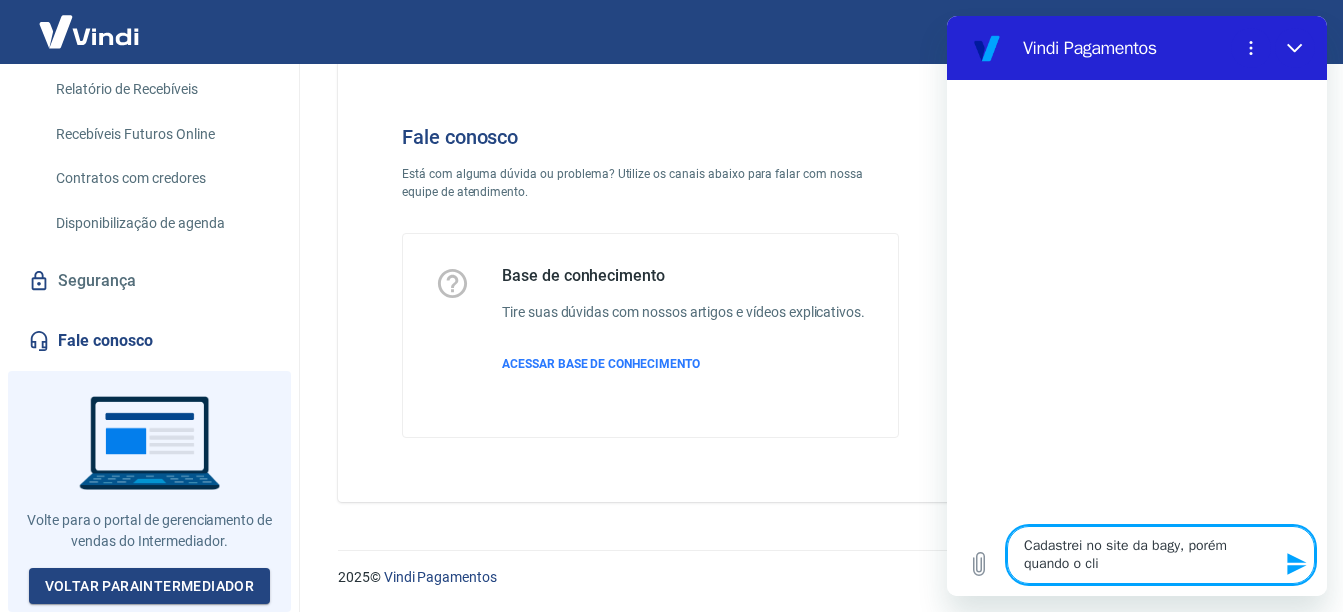 type on "Cadastrei no site da bagy, porém quando o clie" 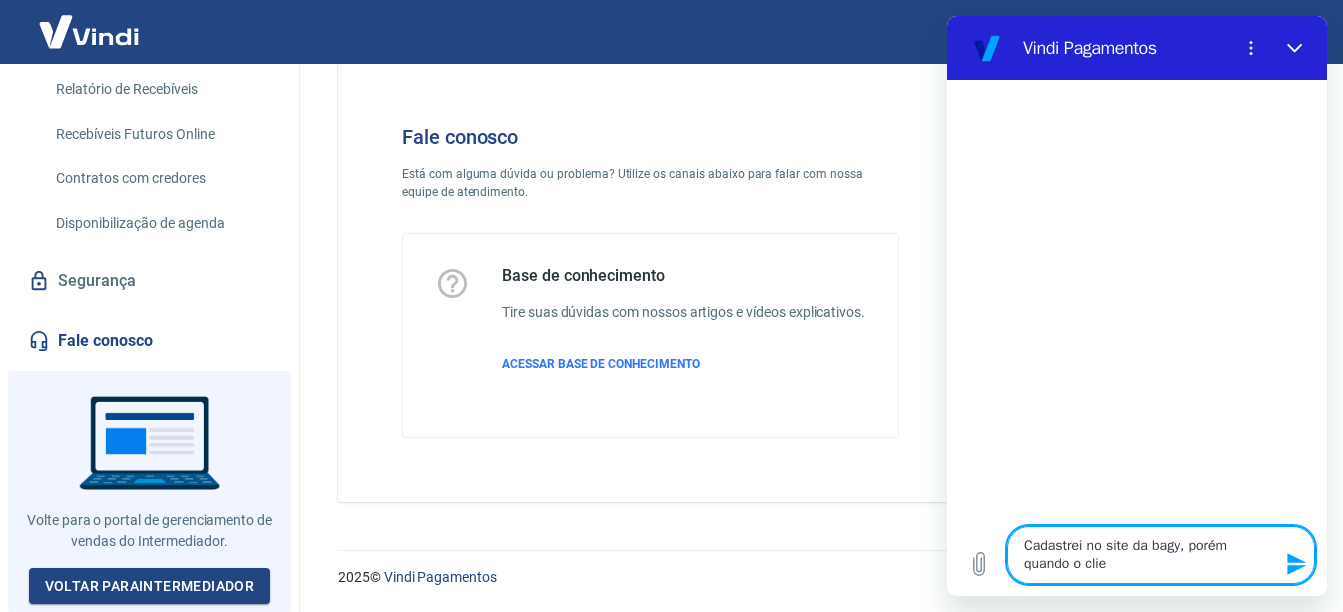 type on "Cadastrei no site da bagy, porém quando o clien" 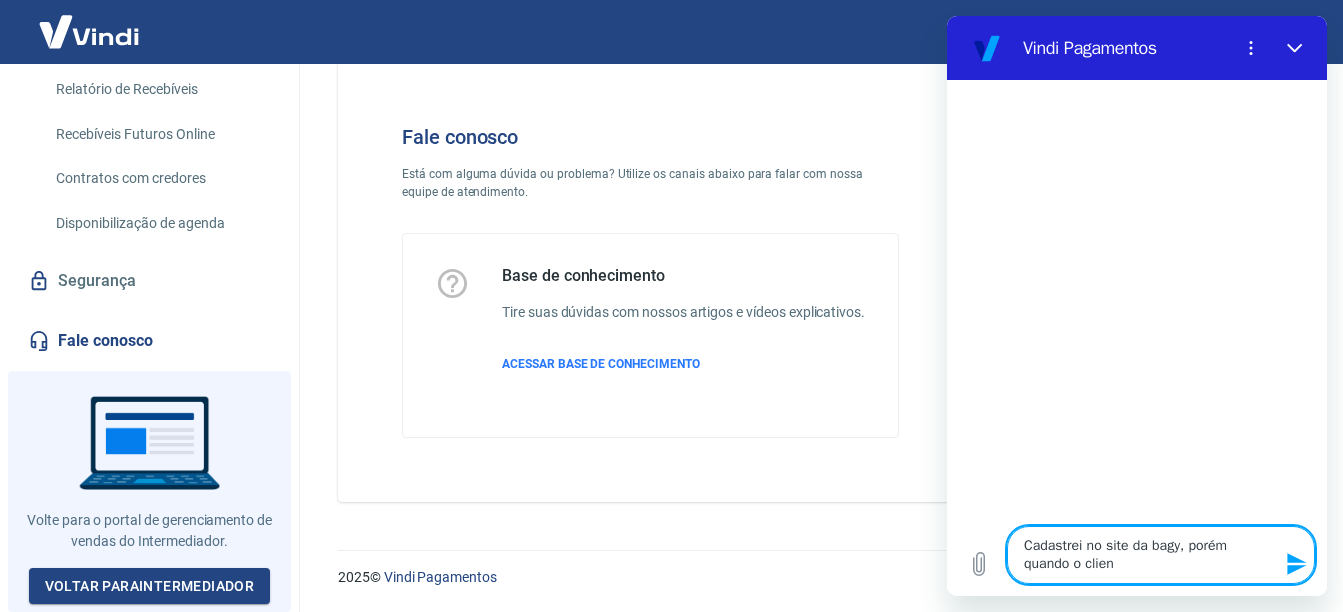 type on "x" 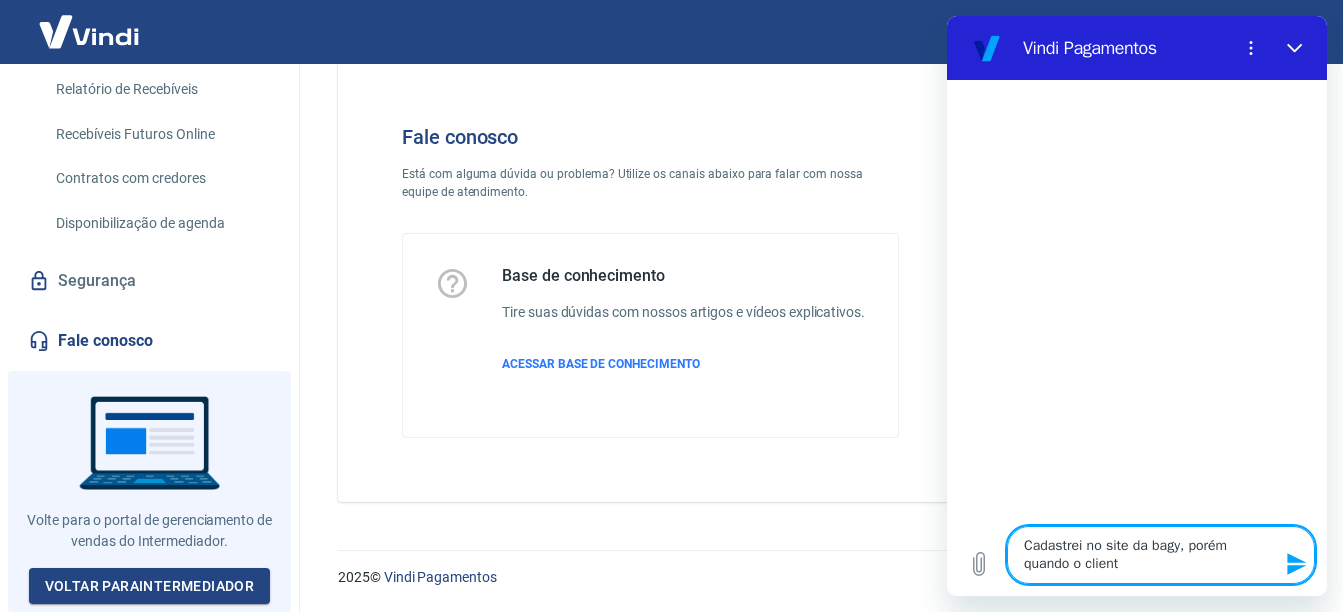 type on "Cadastrei no site da bagy, porém quando o cliente" 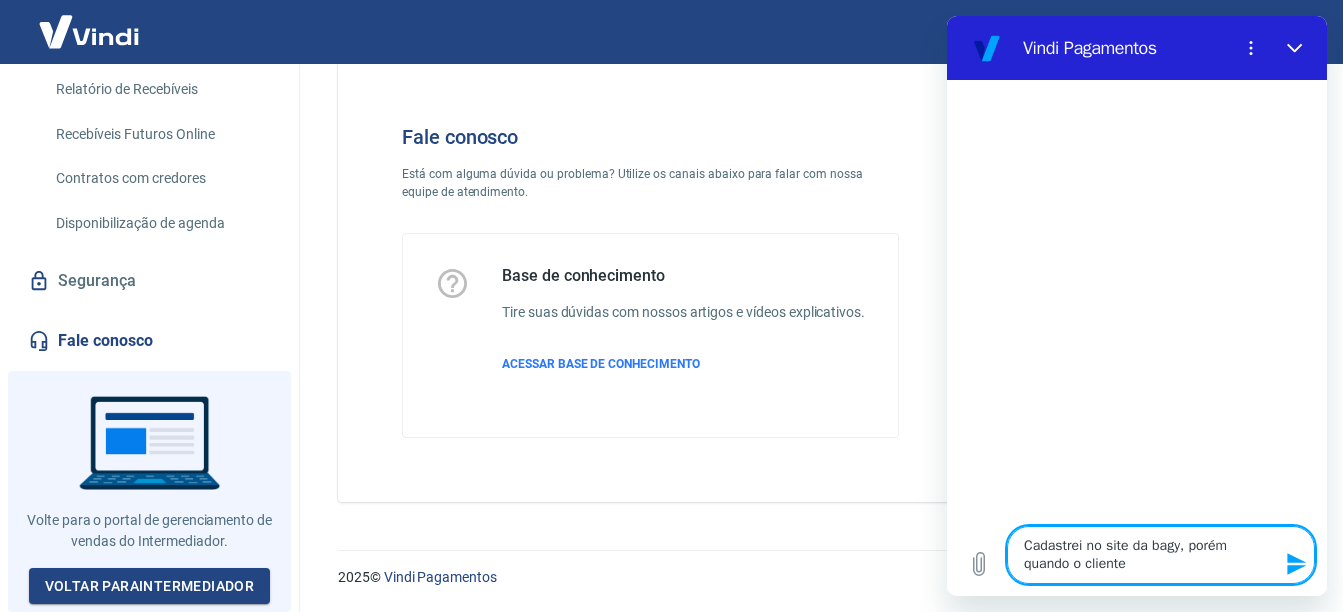 type on "Cadastrei no site da bagy, porém quando o cliente" 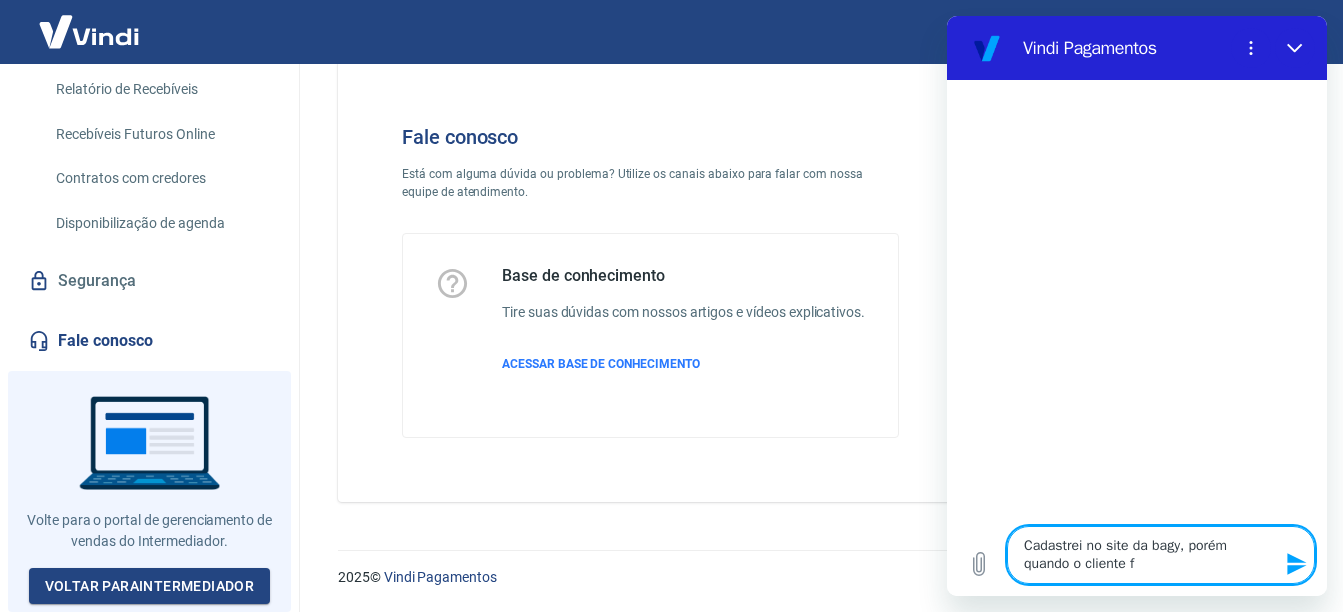 type on "Cadastrei no site da bagy, porém quando o cliente" 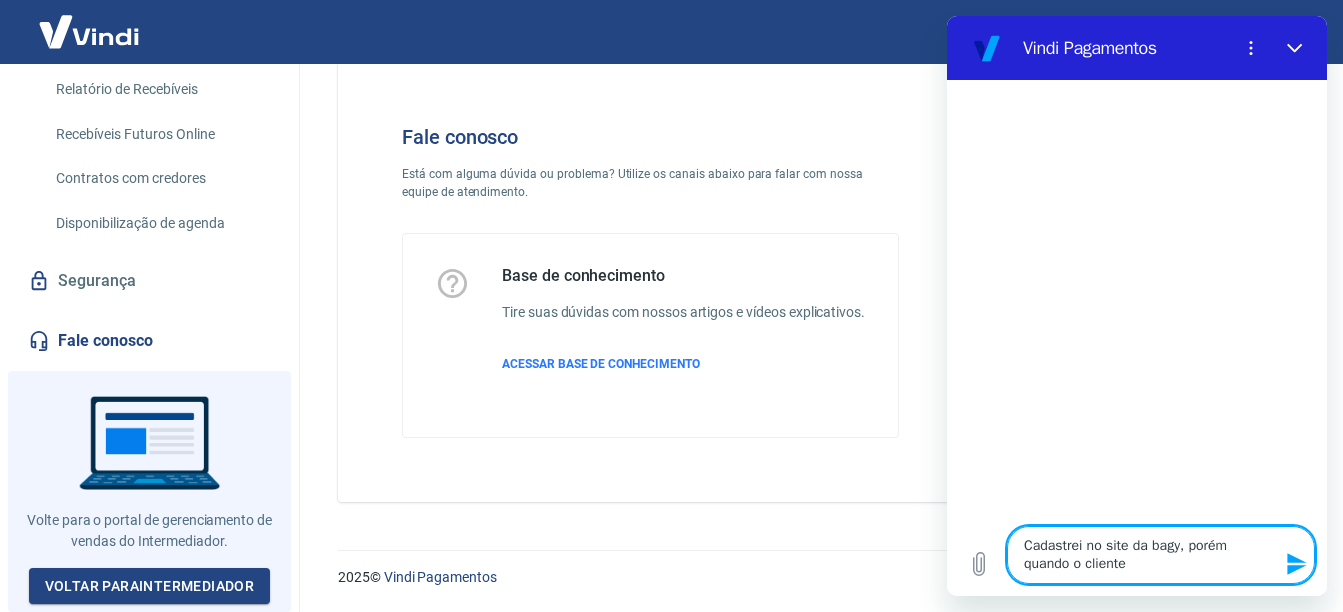 type on "Cadastrei no site da bagy, porém quando o cliente v" 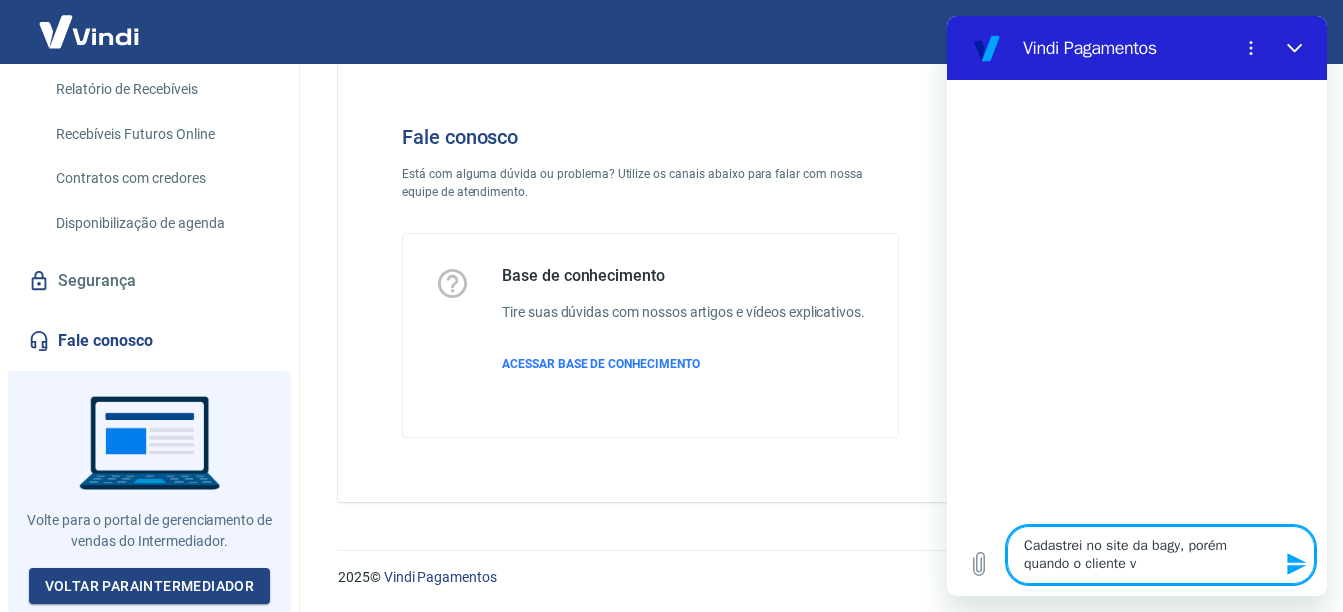 type on "Cadastrei no site da bagy, porém quando o cliente va" 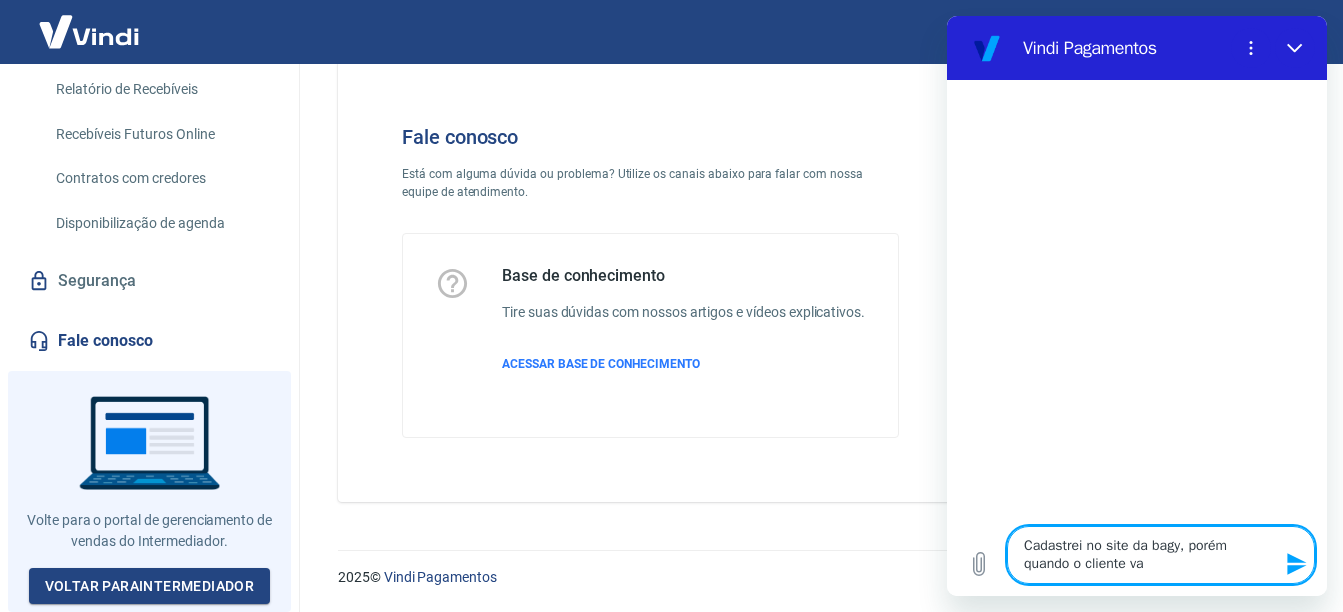 type on "Cadastrei no site da bagy, porém quando o cliente vai" 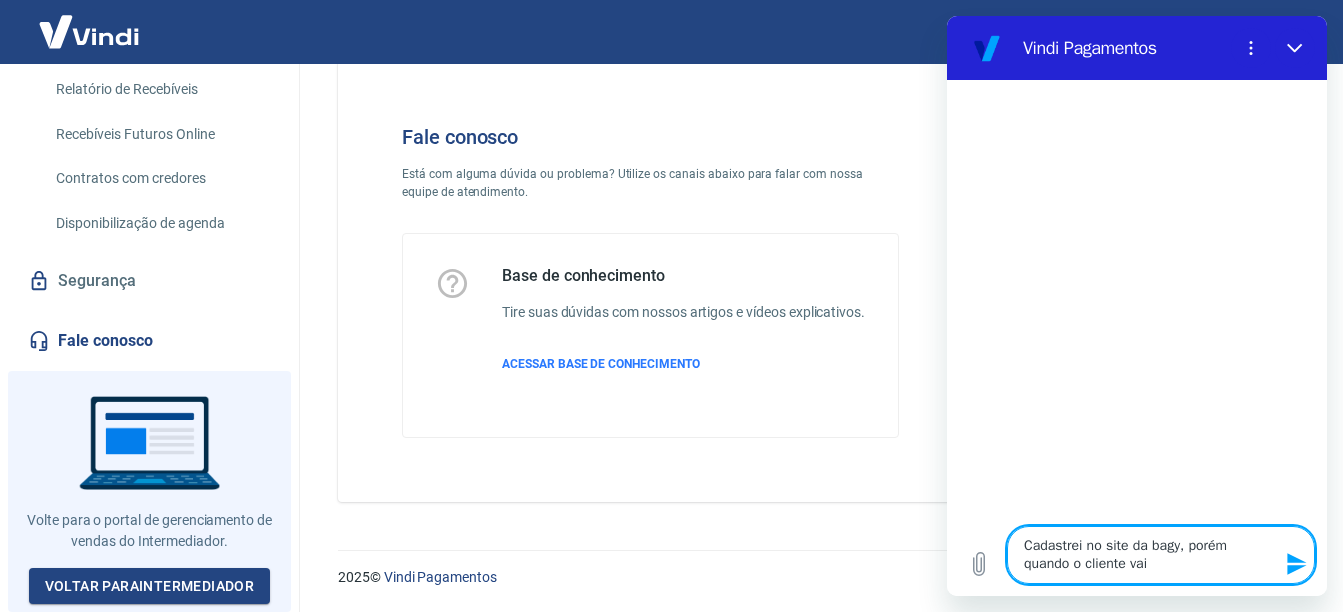 type on "Cadastrei no site da bagy, porém quando o cliente vai" 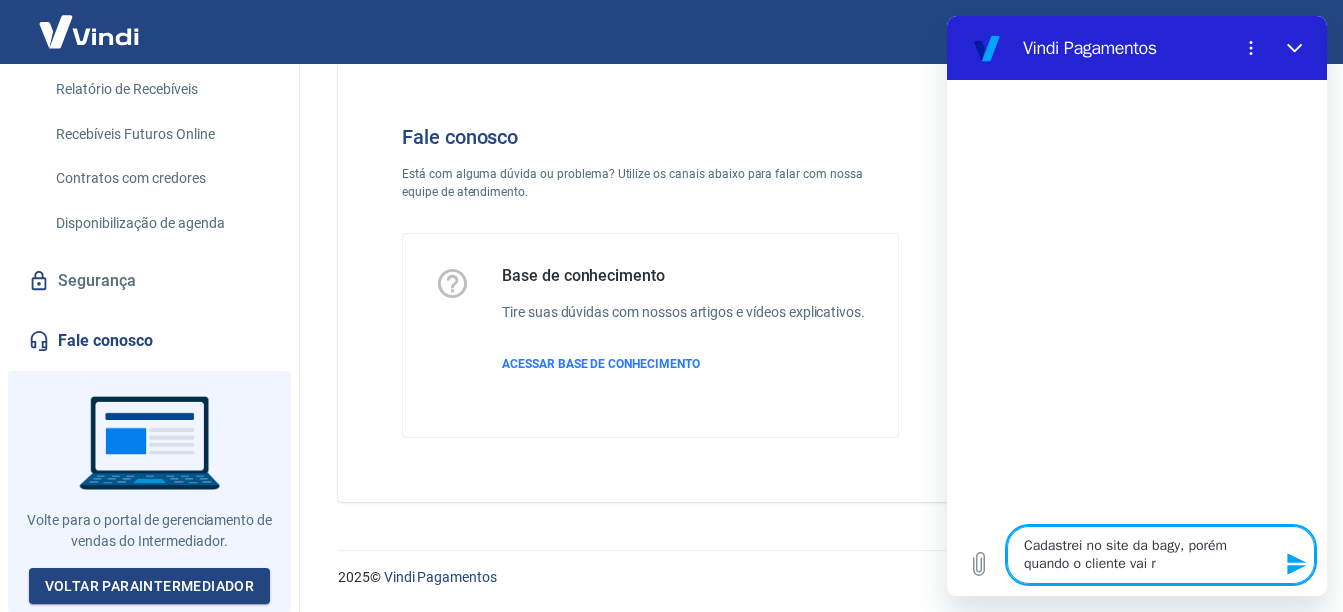 type on "Cadastrei no site da bagy, porém quando o cliente vai re" 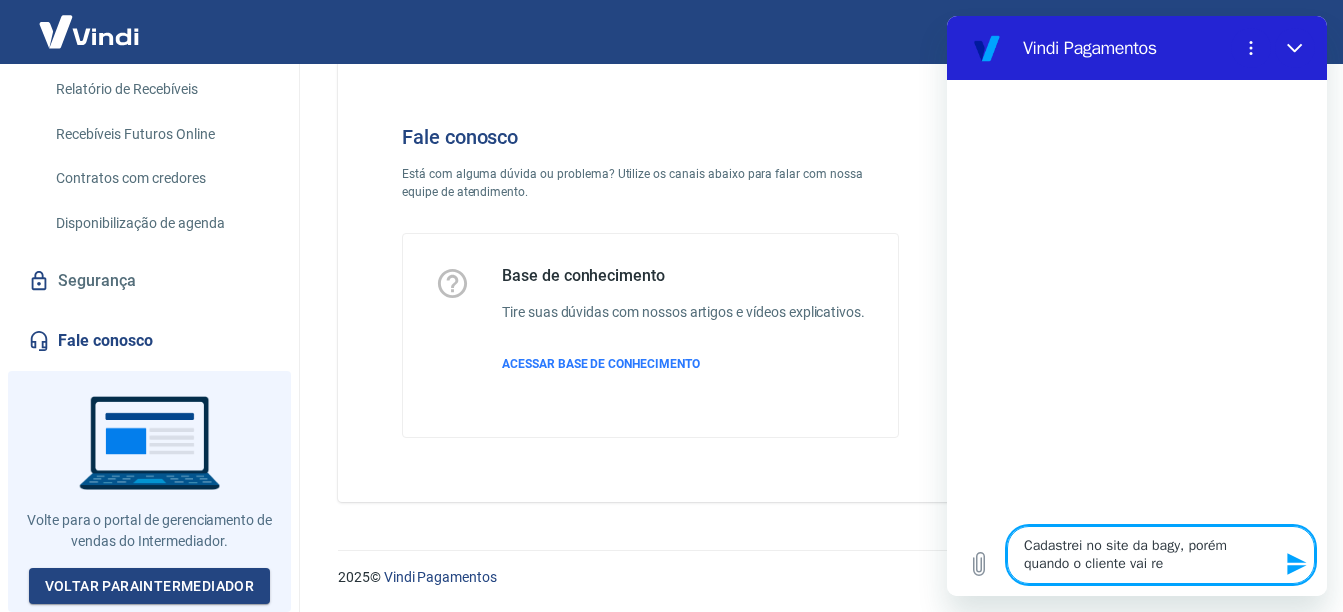 type on "Cadastrei no site da bagy, porém quando o cliente vai rel" 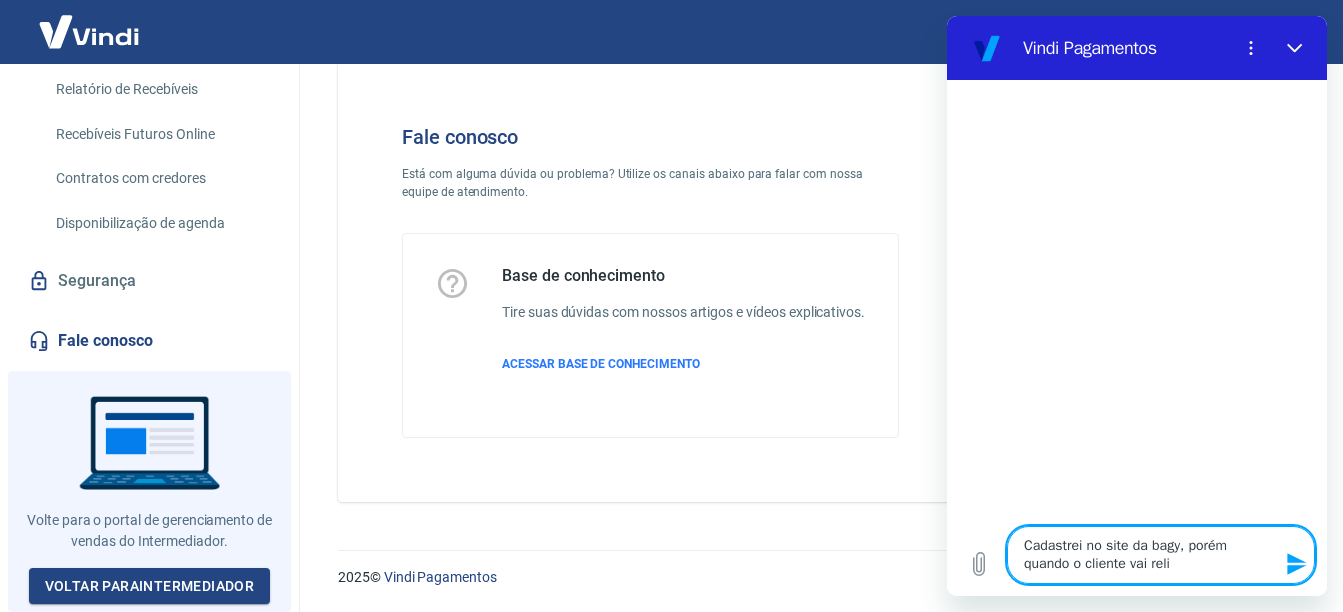 type on "Cadastrei no site da bagy, porém quando o cliente vai reliz" 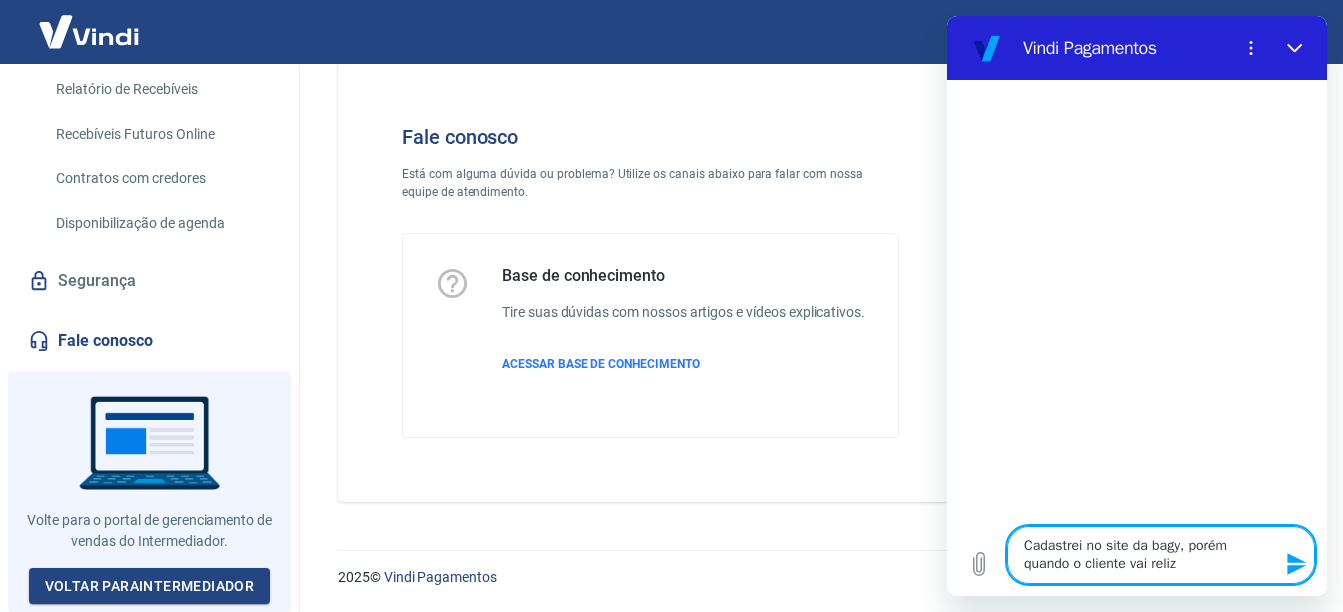 type on "Cadastrei no site da bagy, porém quando o cliente vai reliza" 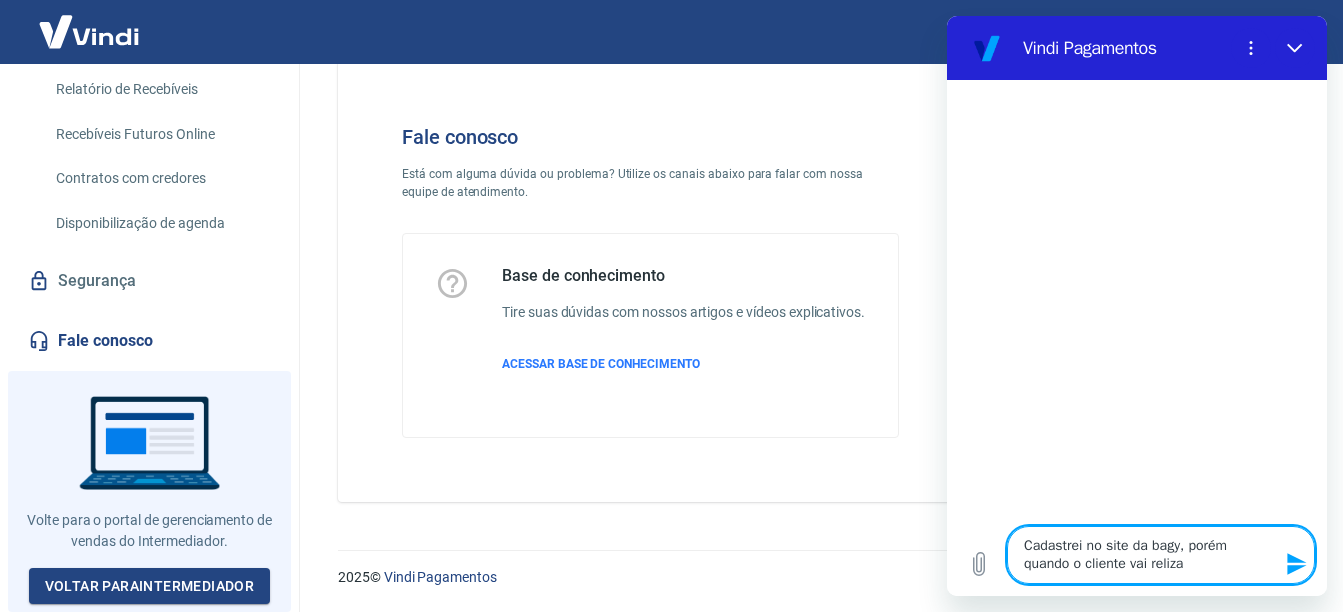 type on "Cadastrei no site da bagy, porém quando o cliente vai relizar" 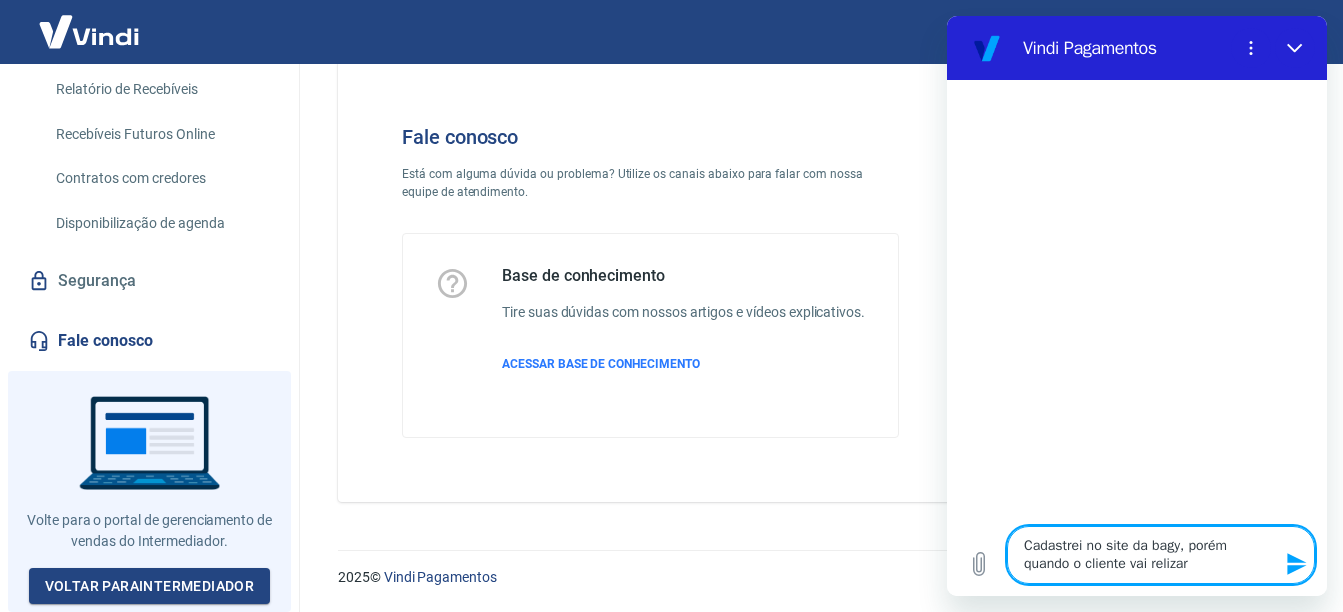 type on "Cadastrei no site da bagy, porém quando o cliente vai relizar" 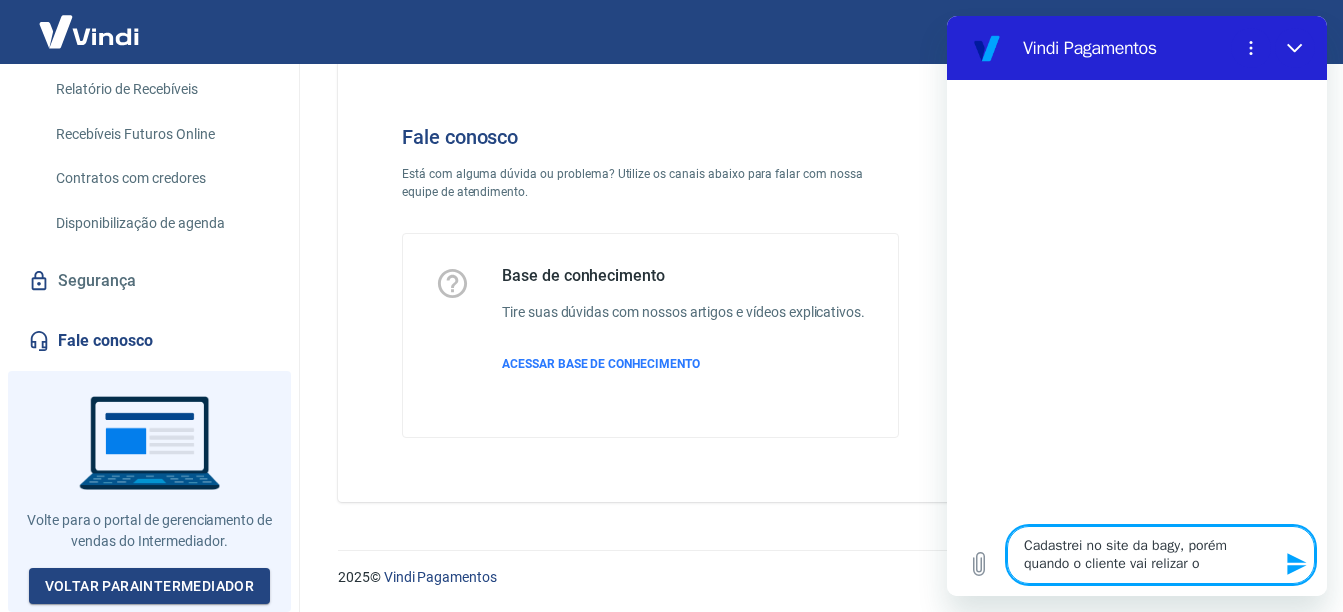 type on "x" 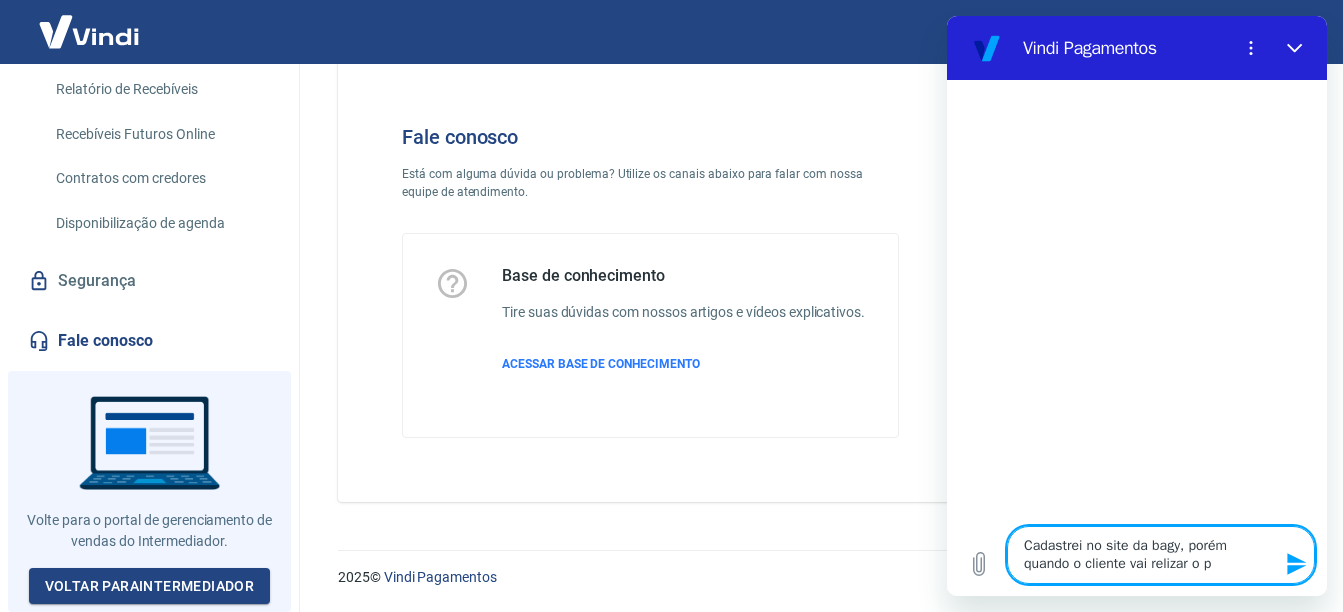 type on "x" 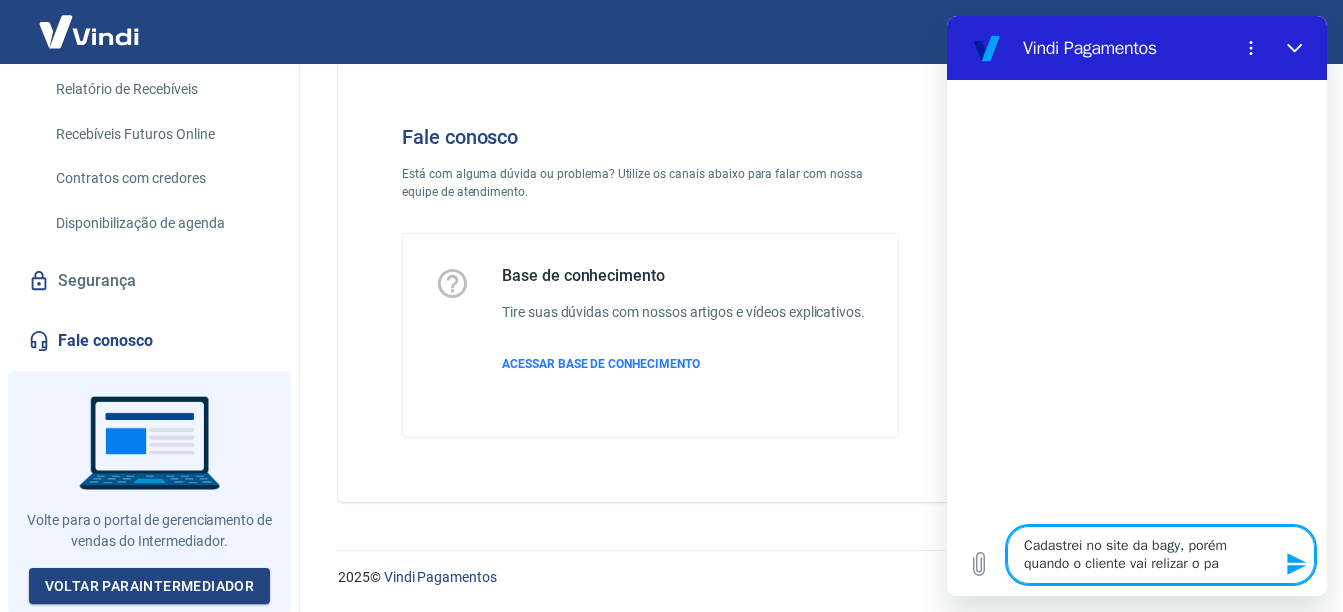 type on "Cadastrei no site da bagy, porém quando o cliente vai relizar o pag" 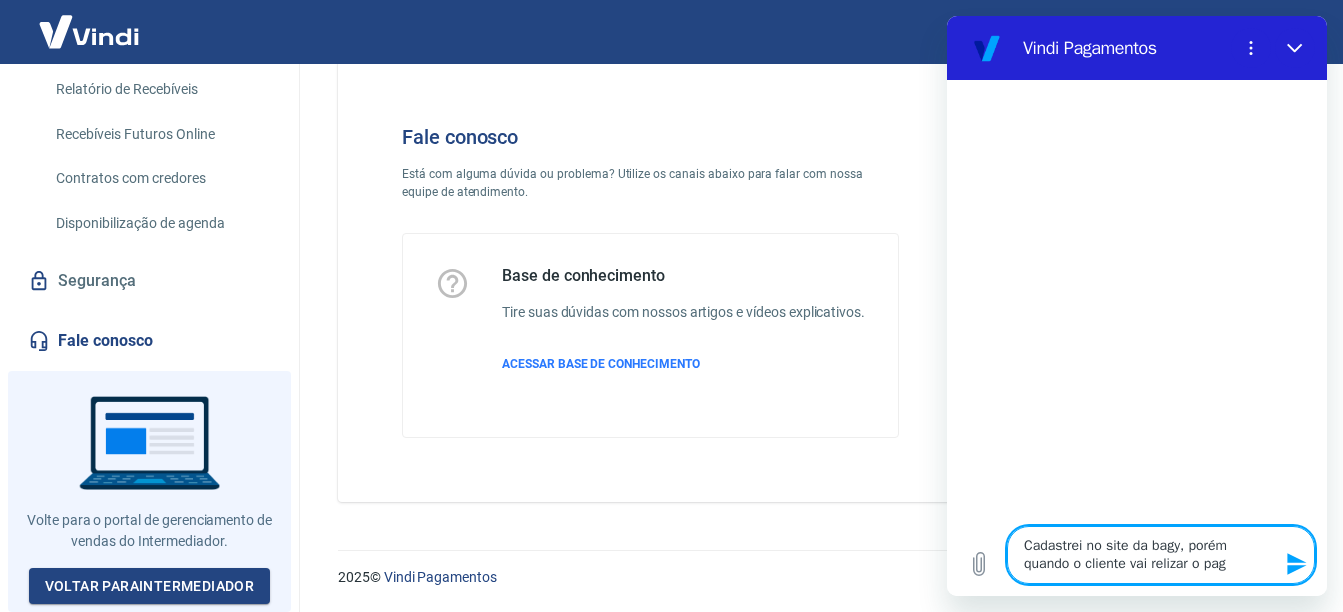 type on "Cadastrei no site da bagy, porém quando o cliente vai relizar o paga" 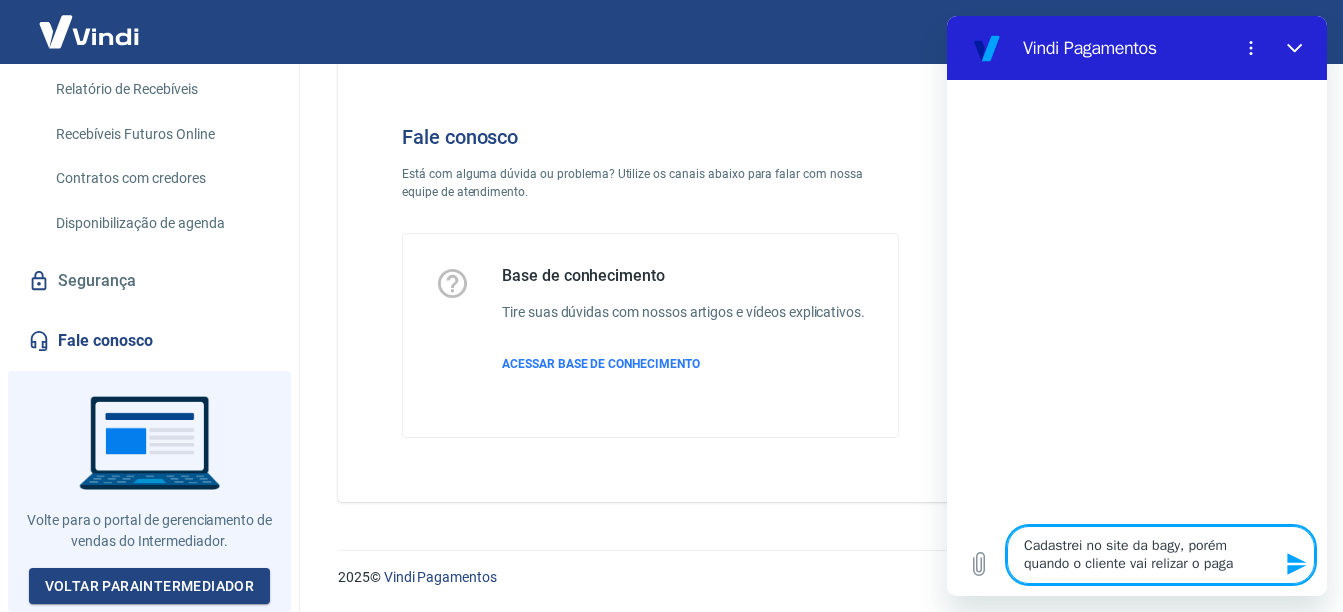 type on "Cadastrei no site da bagy, porém quando o cliente vai relizar o pagam" 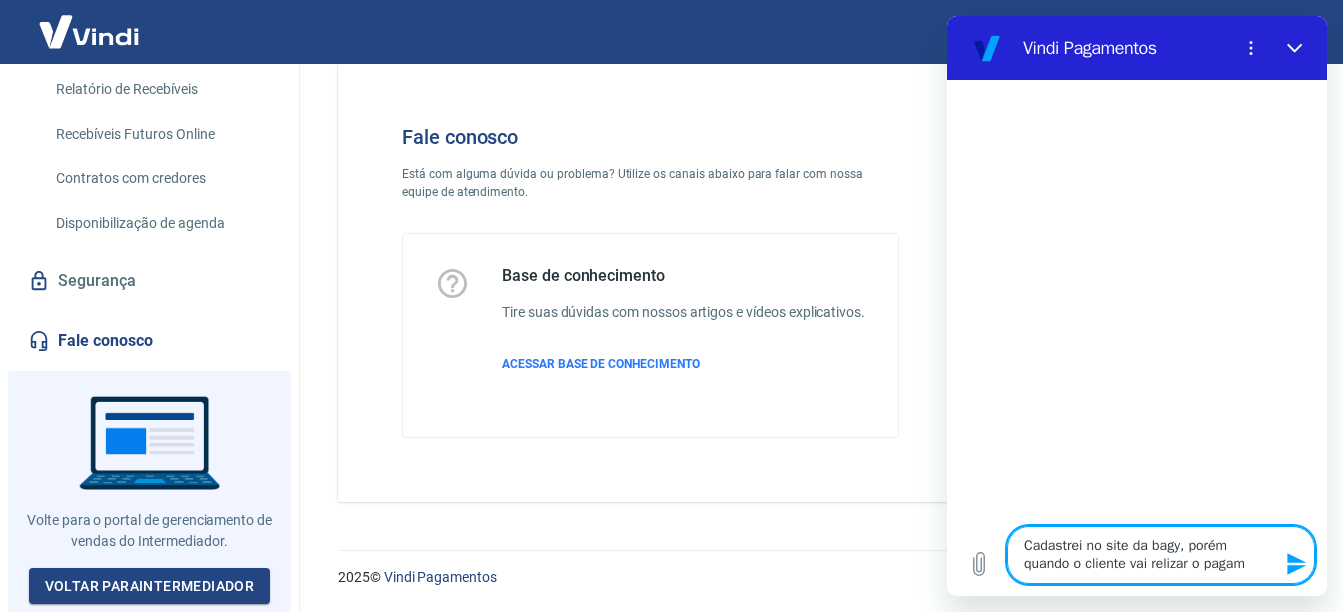 type on "Cadastrei no site da bagy, porém quando o cliente vai relizar o pagame" 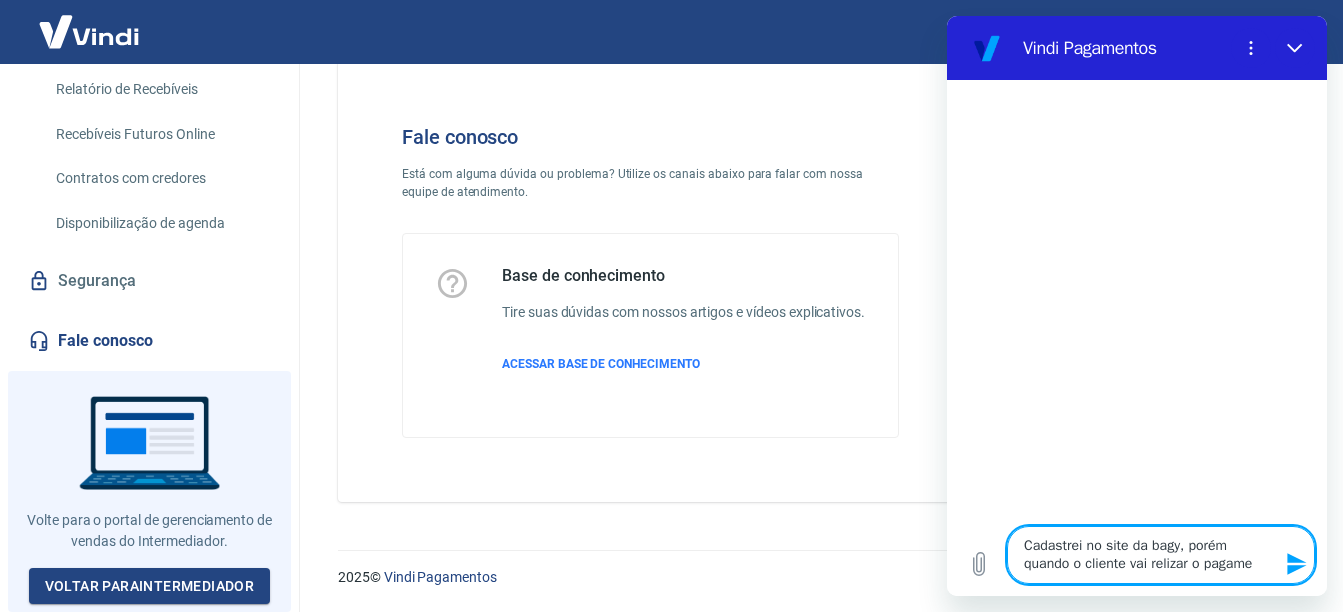 type on "Cadastrei no site da bagy, porém quando o cliente vai relizar o pagamen" 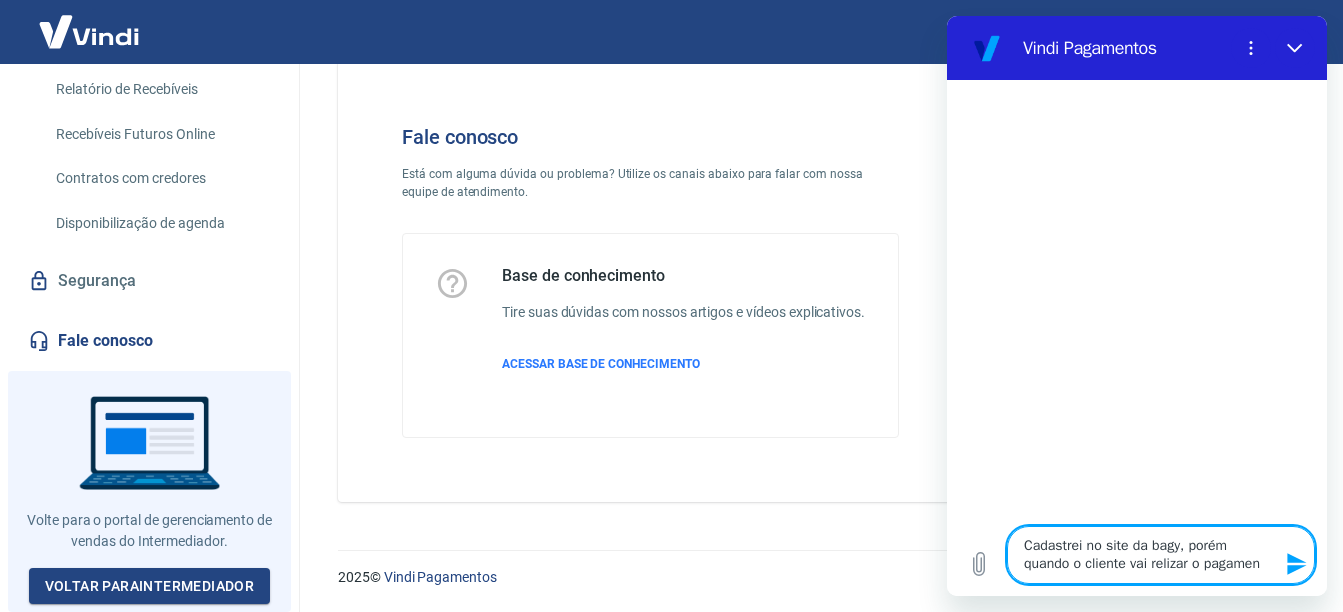 type on "x" 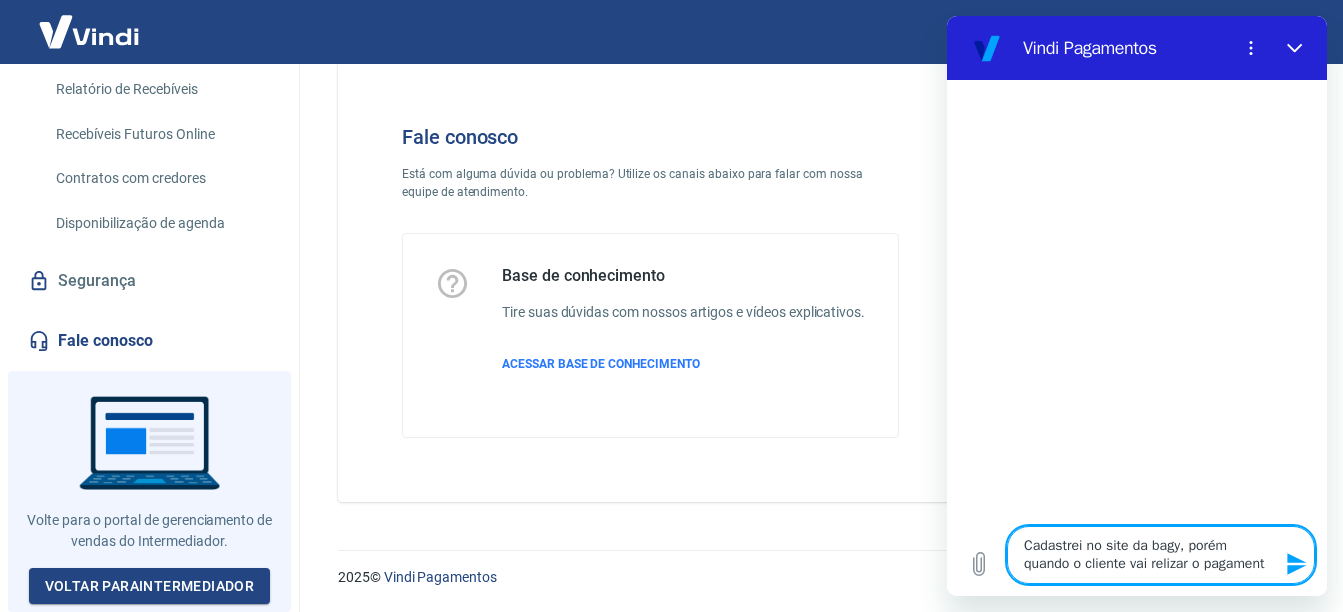 type on "Cadastrei no site da bagy, porém quando o cliente vai relizar o pagamento" 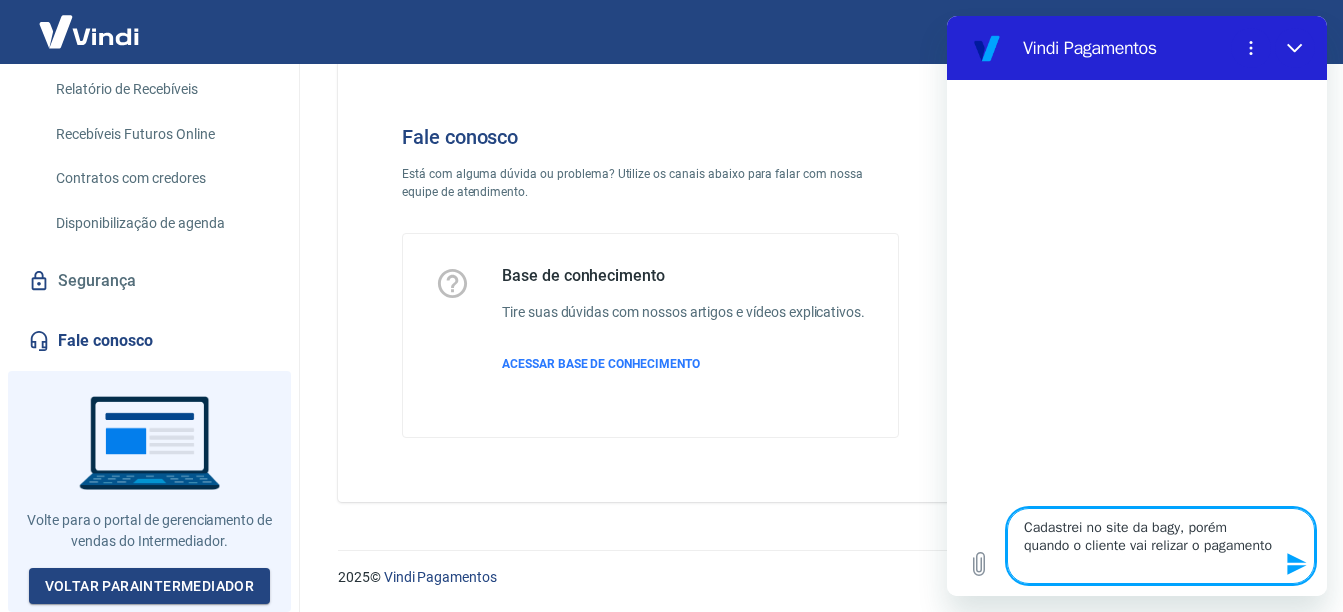 type on "Cadastrei no site da bagy, porém quando o cliente vai relizar o pagamento" 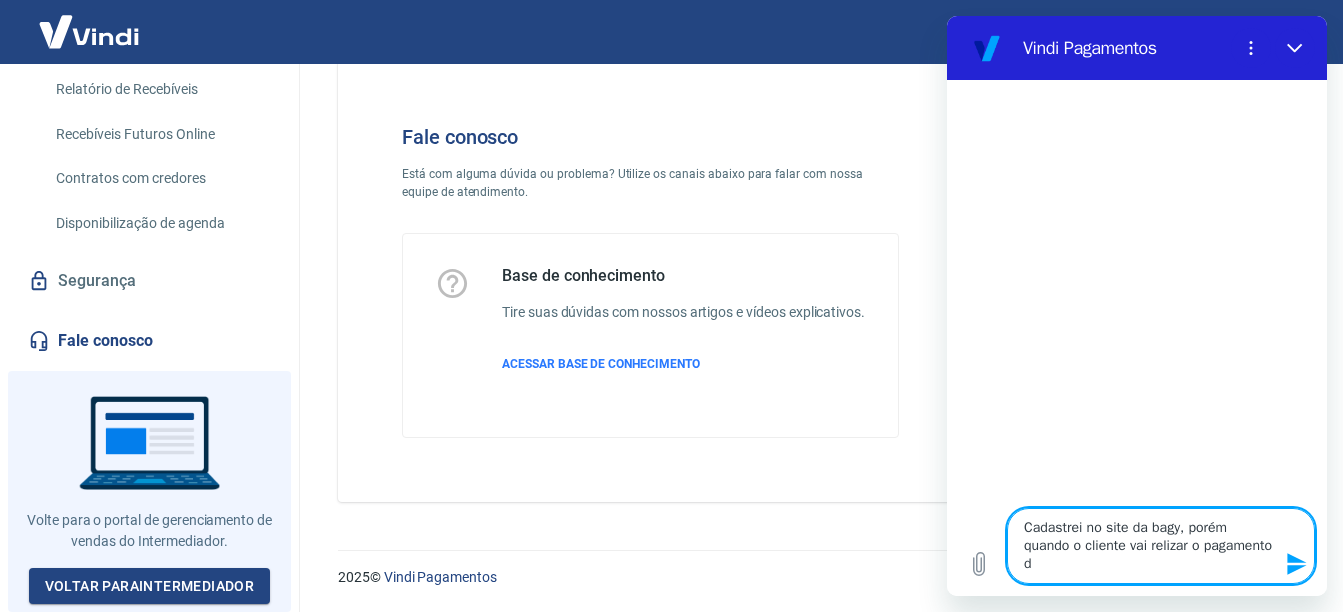 type on "Cadastrei no site da bagy, porém quando o cliente vai relizar o pagamento dá" 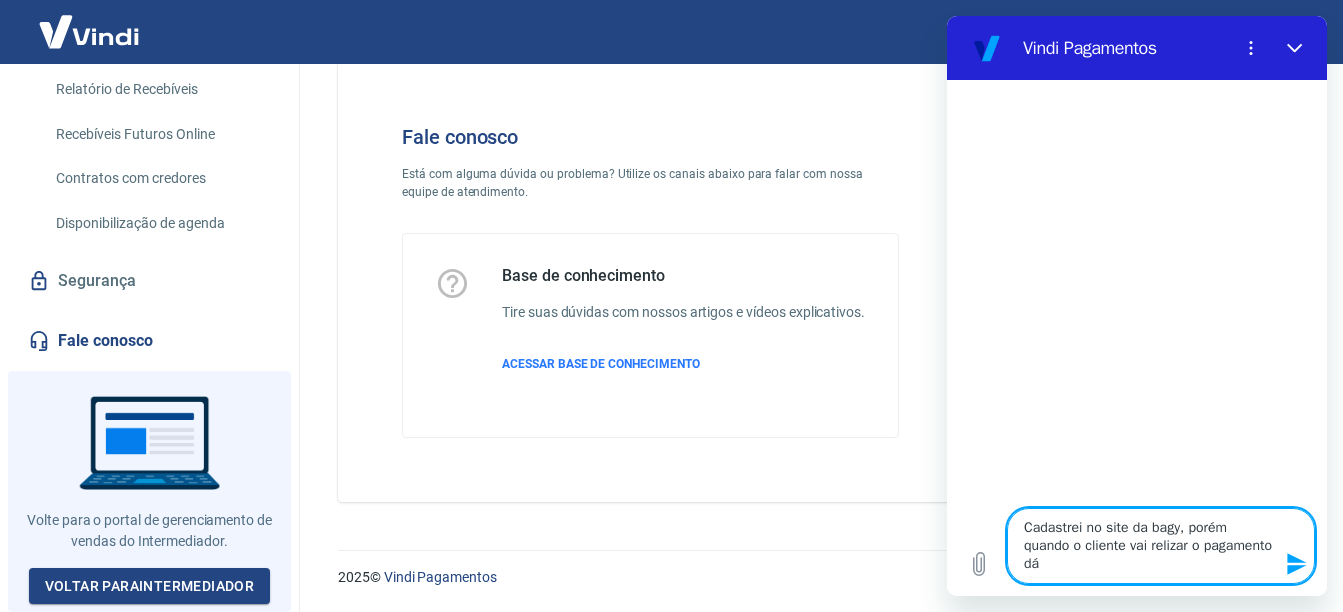 type on "Cadastrei no site da bagy, porém quando o cliente vai relizar o pagamento dá" 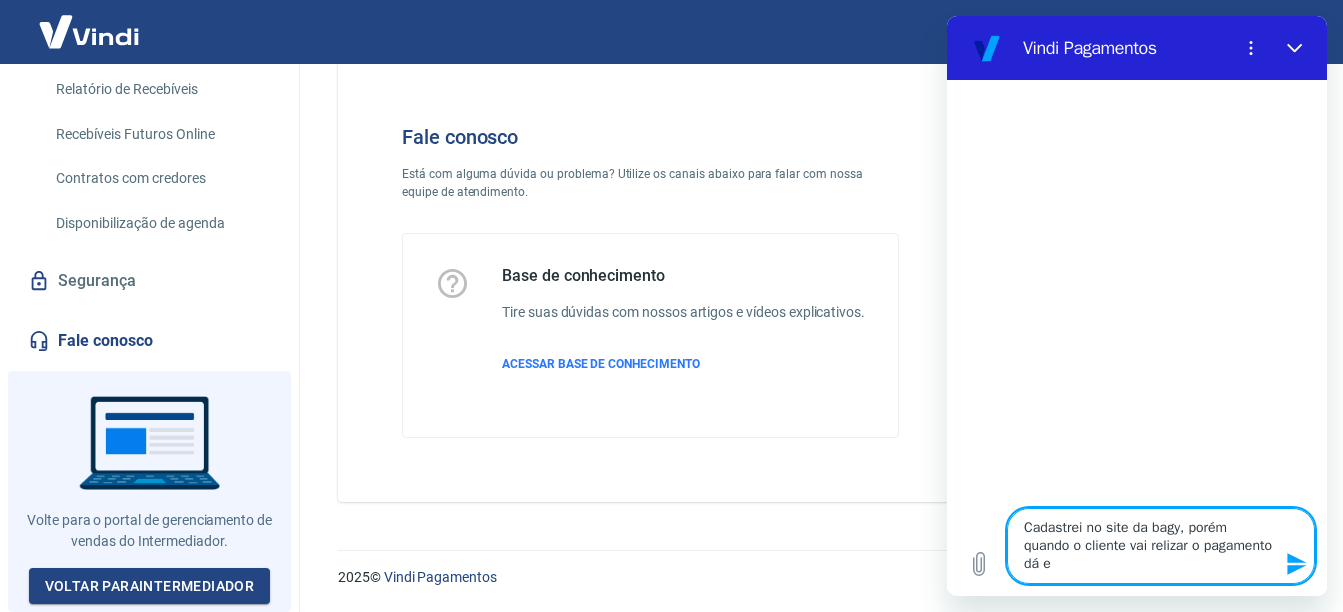 type on "Cadastrei no site da bagy, porém quando o cliente vai relizar o pagamento dá er" 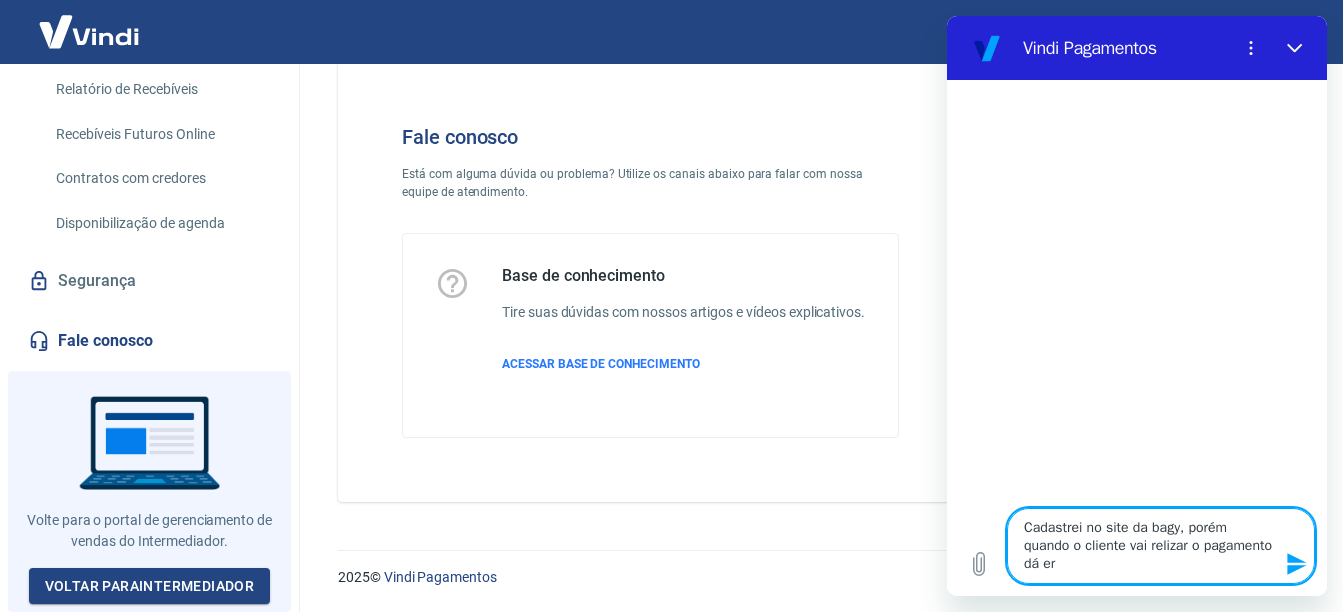type on "Cadastrei no site da bagy, porém quando o cliente vai relizar o pagamento dá err" 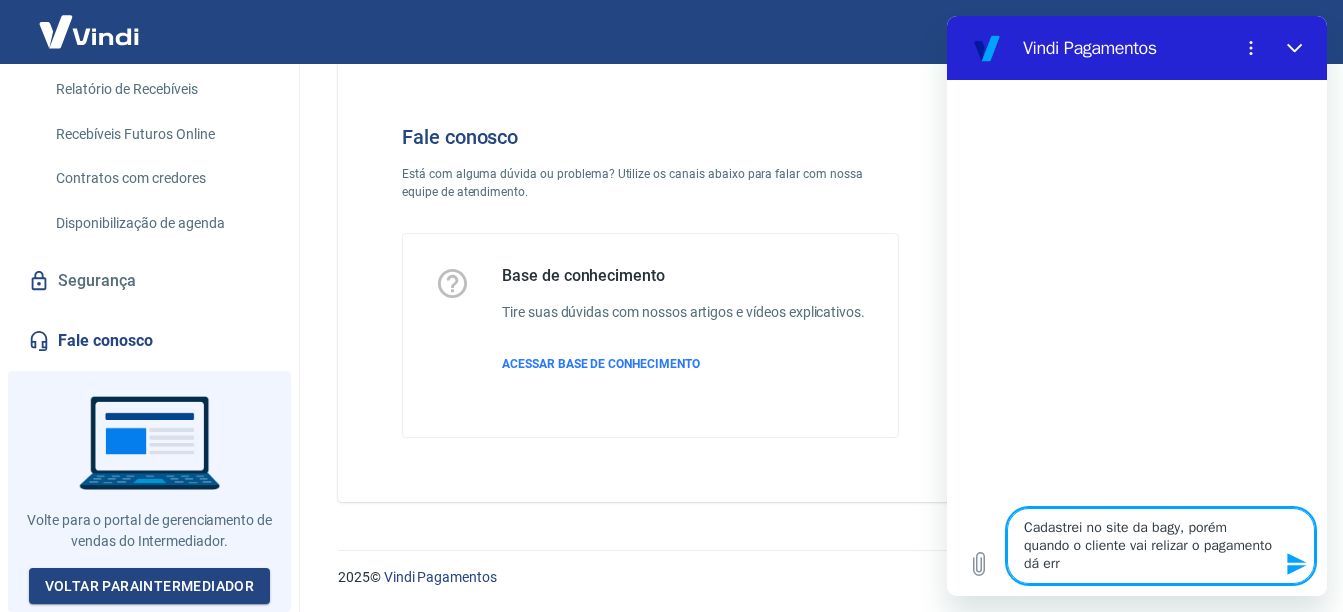 type on "Cadastrei no site da bagy, porém quando o cliente vai relizar o pagamento dá erro" 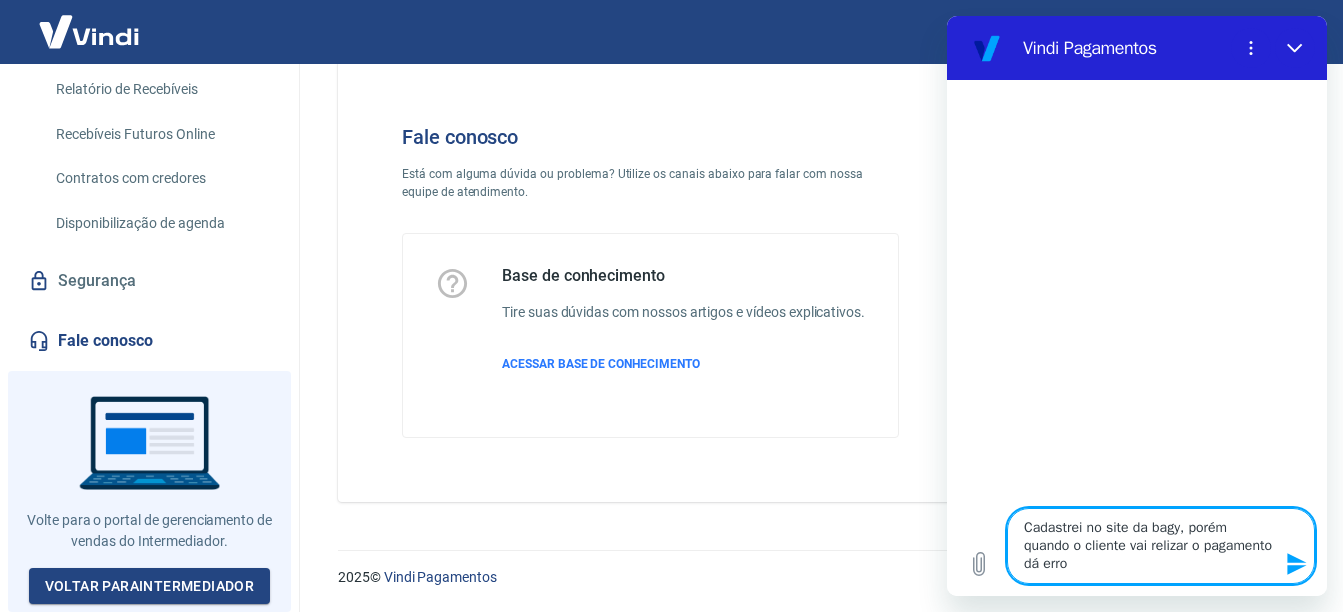 type on "Cadastrei no site da bagy, porém quando o cliente vai relizar o pagamento dá erro," 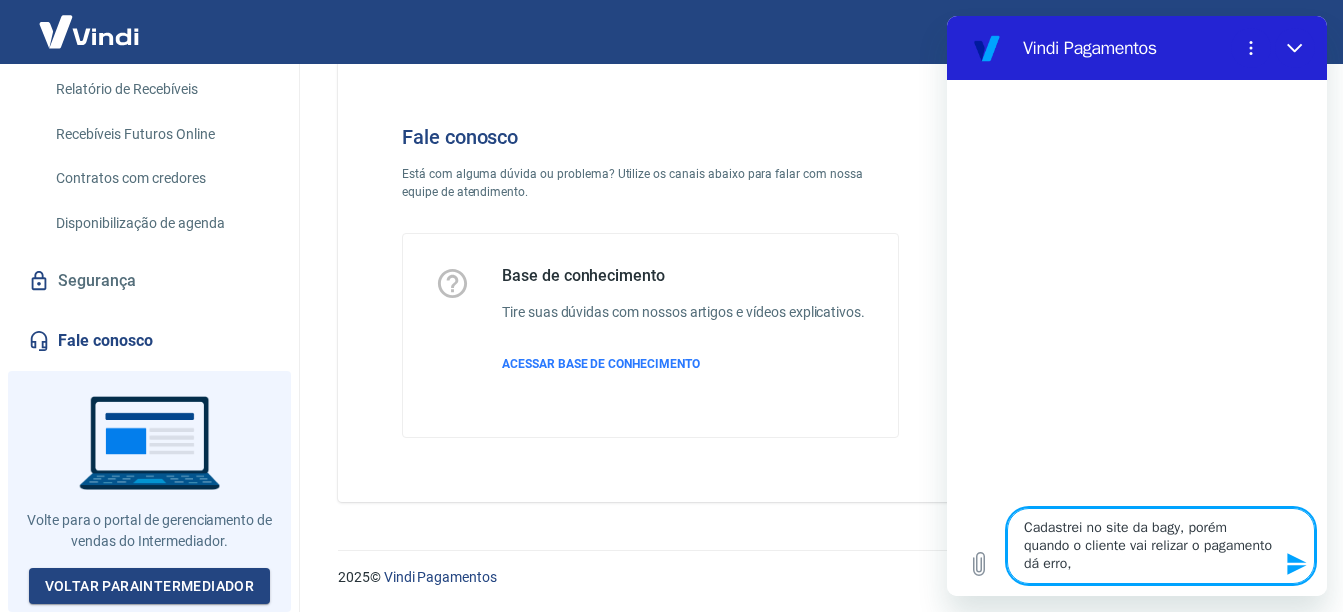 type on "Cadastrei no site da bagy, porém quando o cliente vai relizar o pagamento dá erro," 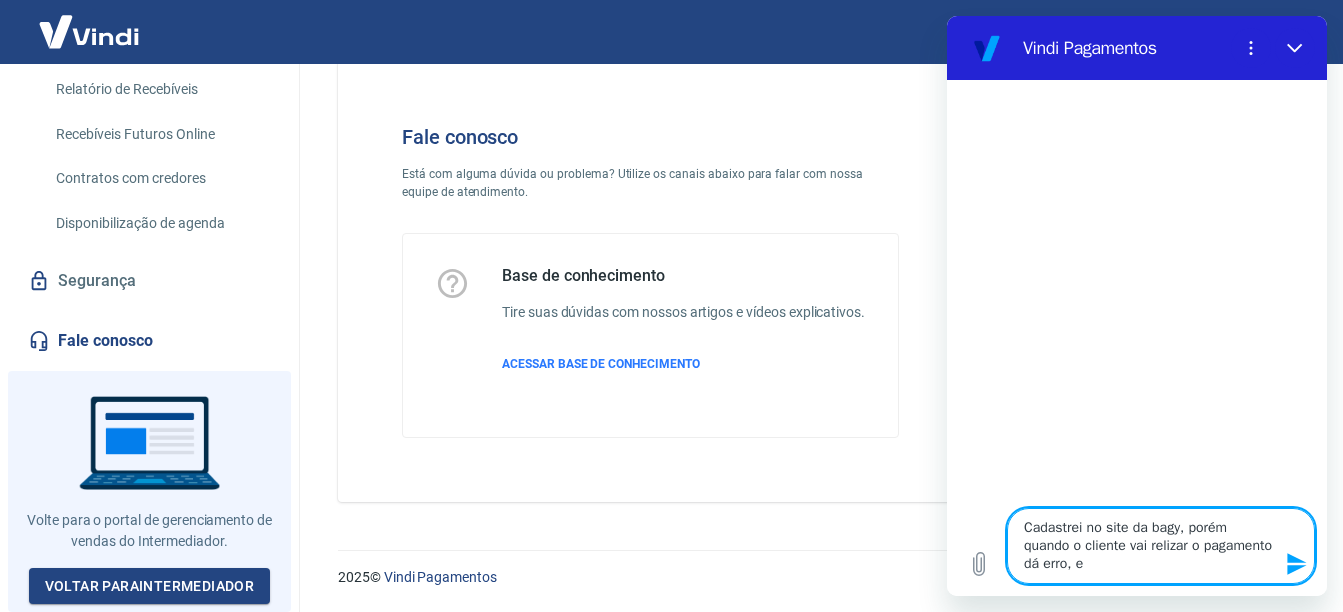 type on "Cadastrei no site da bagy, porém quando o cliente vai relizar o pagamento dá erro, en" 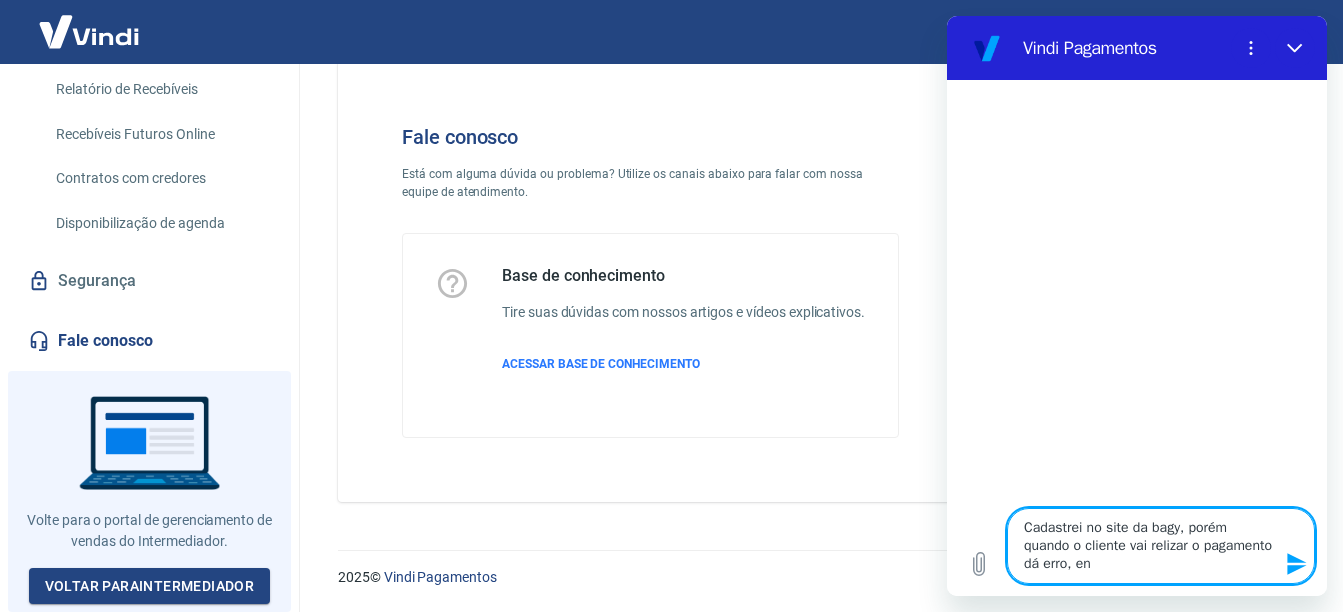 type on "Cadastrei no site da bagy, porém quando o cliente vai relizar o pagamento dá erro, ent" 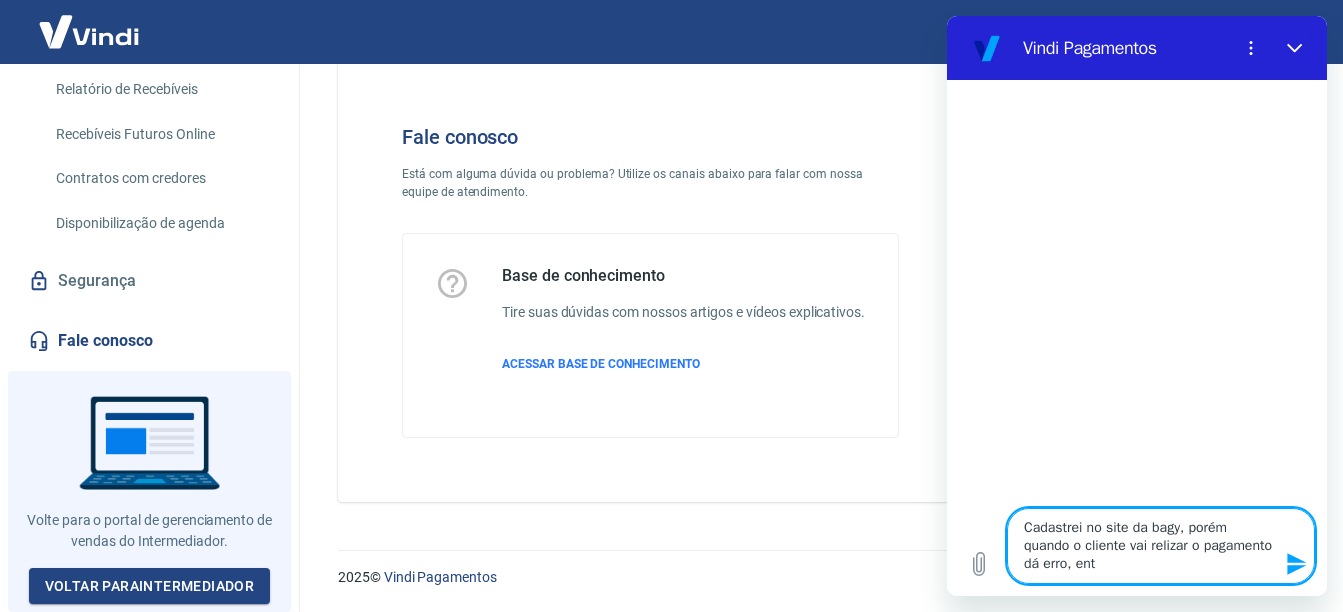 type on "Cadastrei no site da bagy, porém quando o cliente vai relizar o pagamento dá erro, entr" 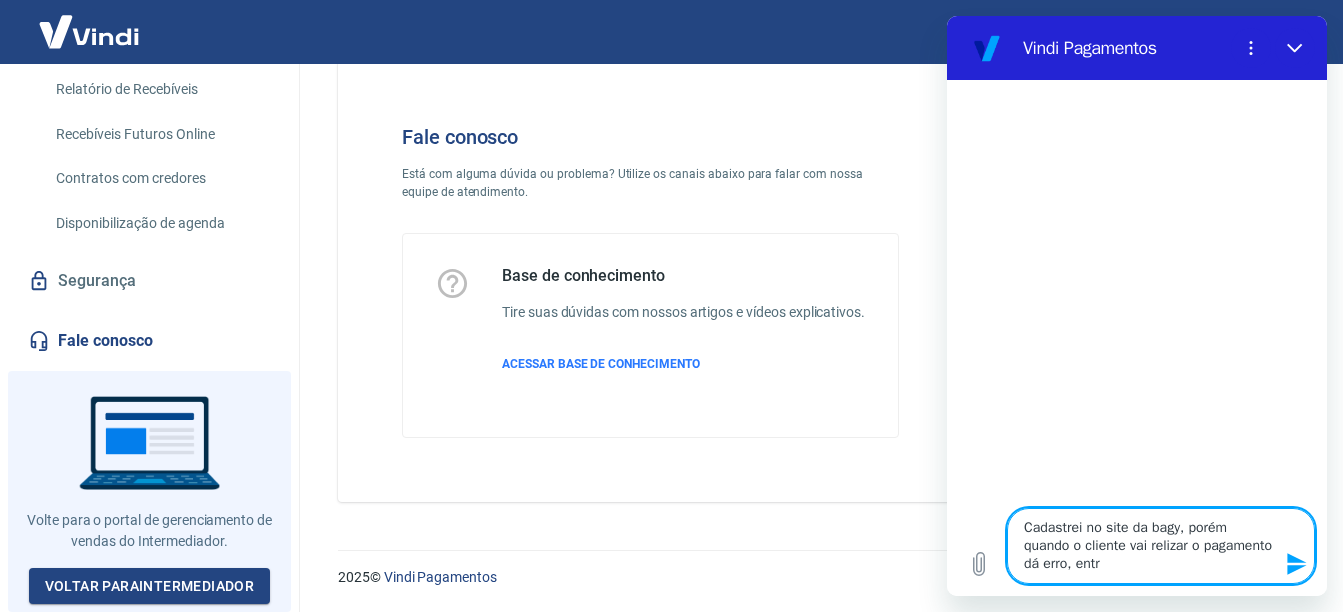 type on "Cadastrei no site da bagy, porém quando o cliente vai relizar o pagamento dá erro, entre" 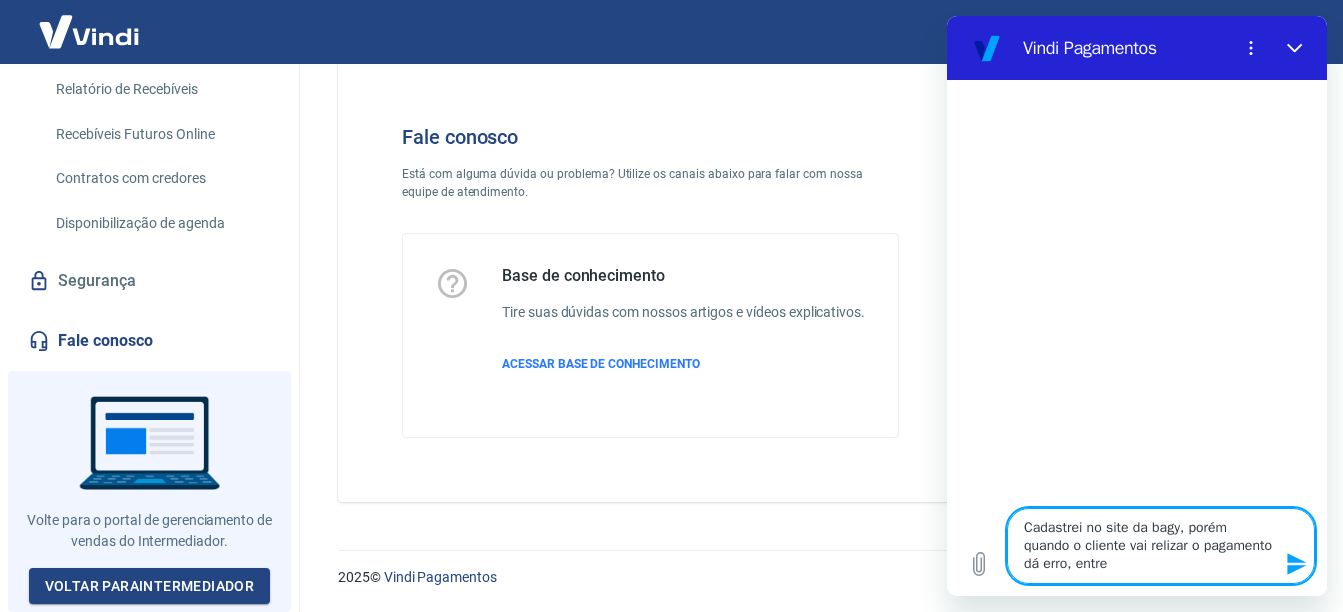 type on "Cadastrei no site da bagy, porém quando o cliente vai relizar o pagamento dá erro, entrei" 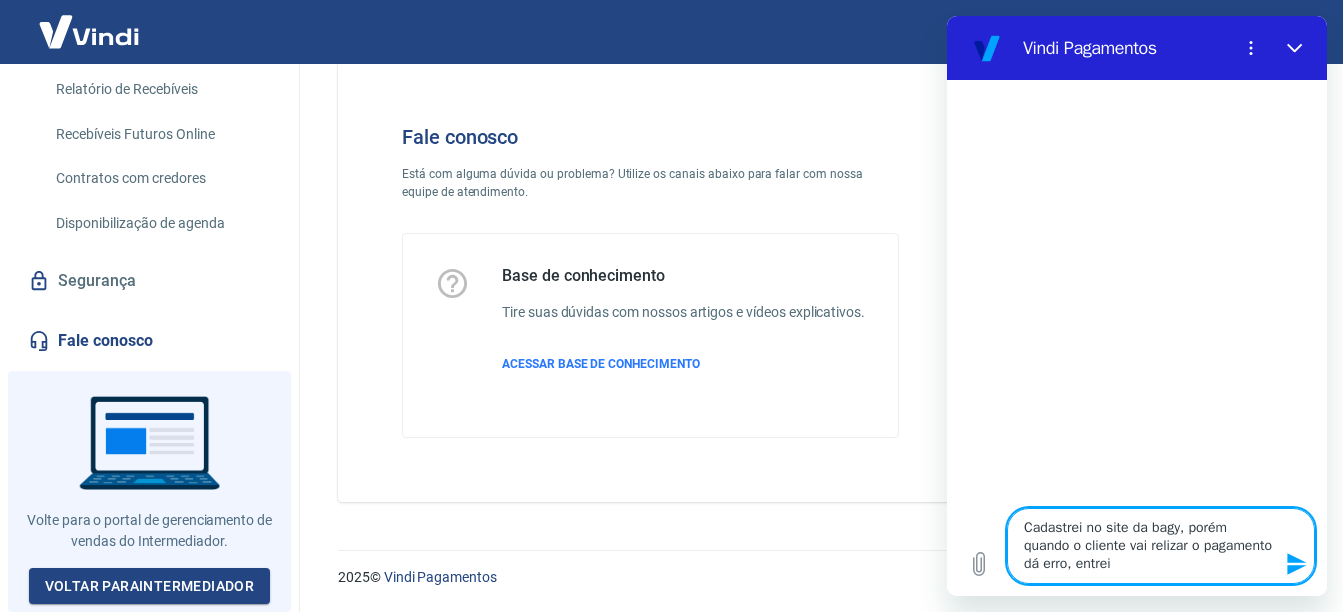 type on "x" 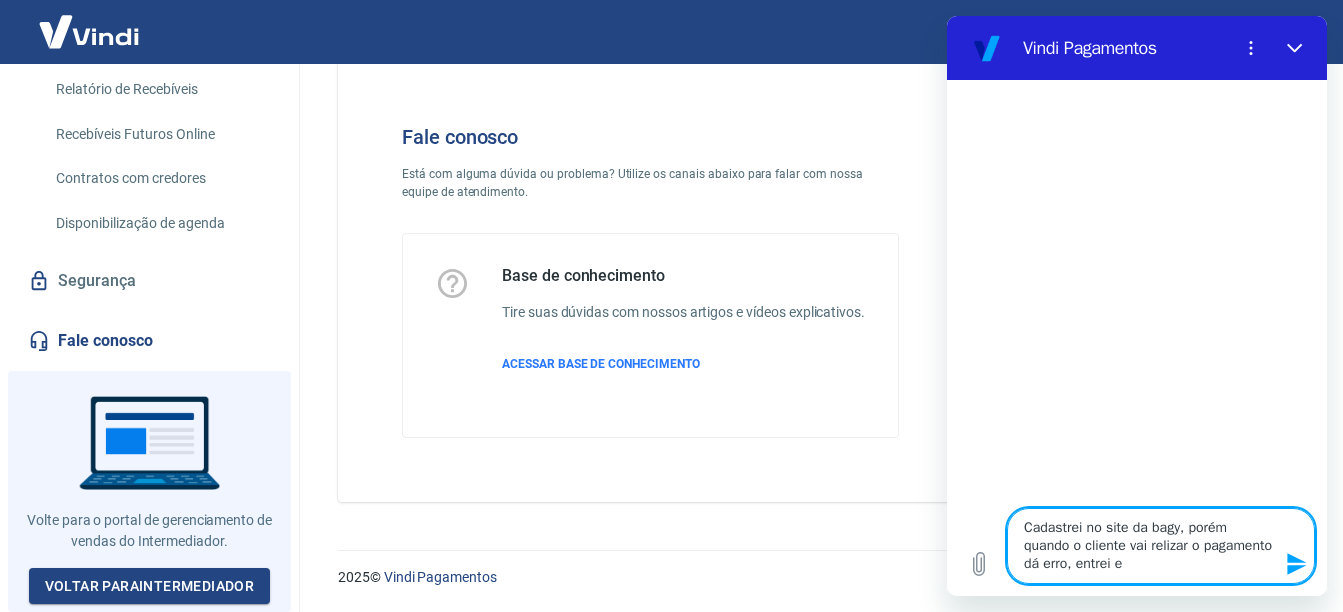 type on "Cadastrei no site da bagy, porém quando o cliente vai relizar o pagamento dá erro, entrei em" 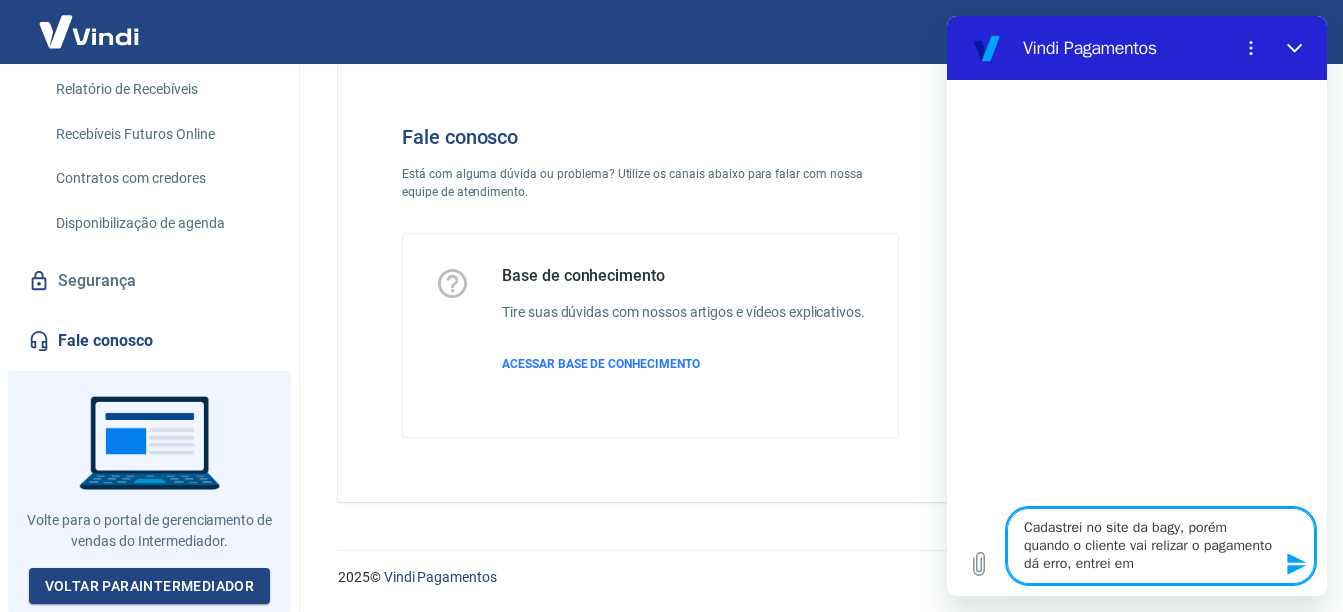type on "Cadastrei no site da bagy, porém quando o cliente vai relizar o pagamento dá erro, entrei em" 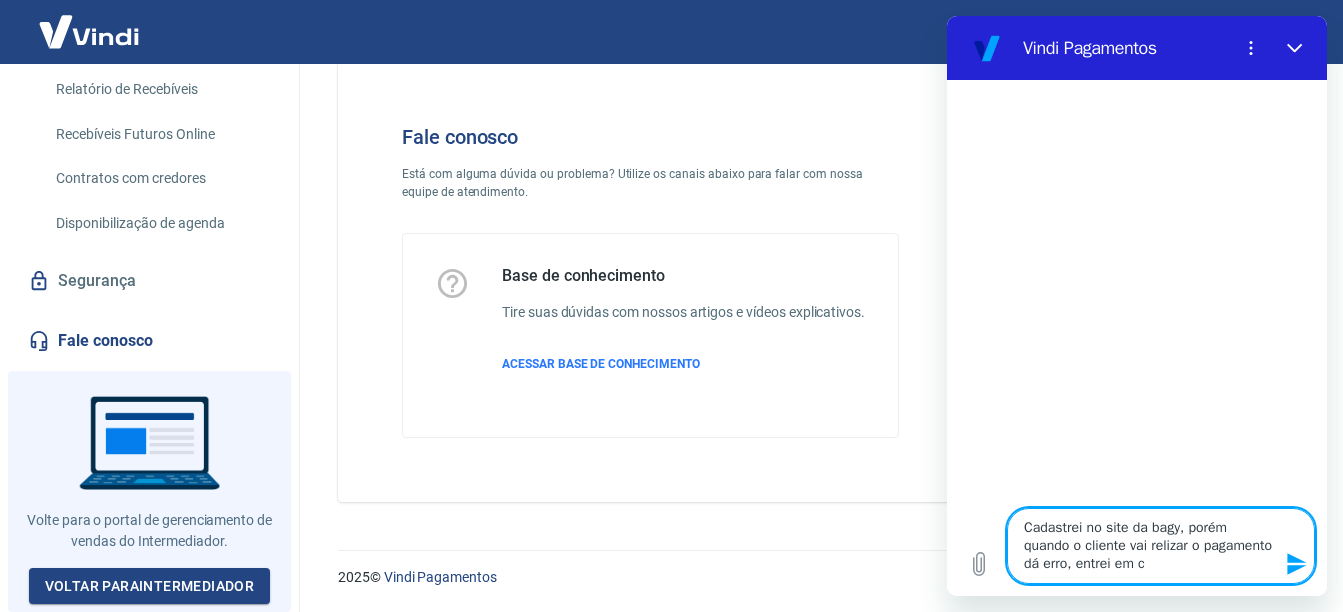 type on "Cadastrei no site da bagy, porém quando o cliente vai relizar o pagamento dá erro, entrei em co" 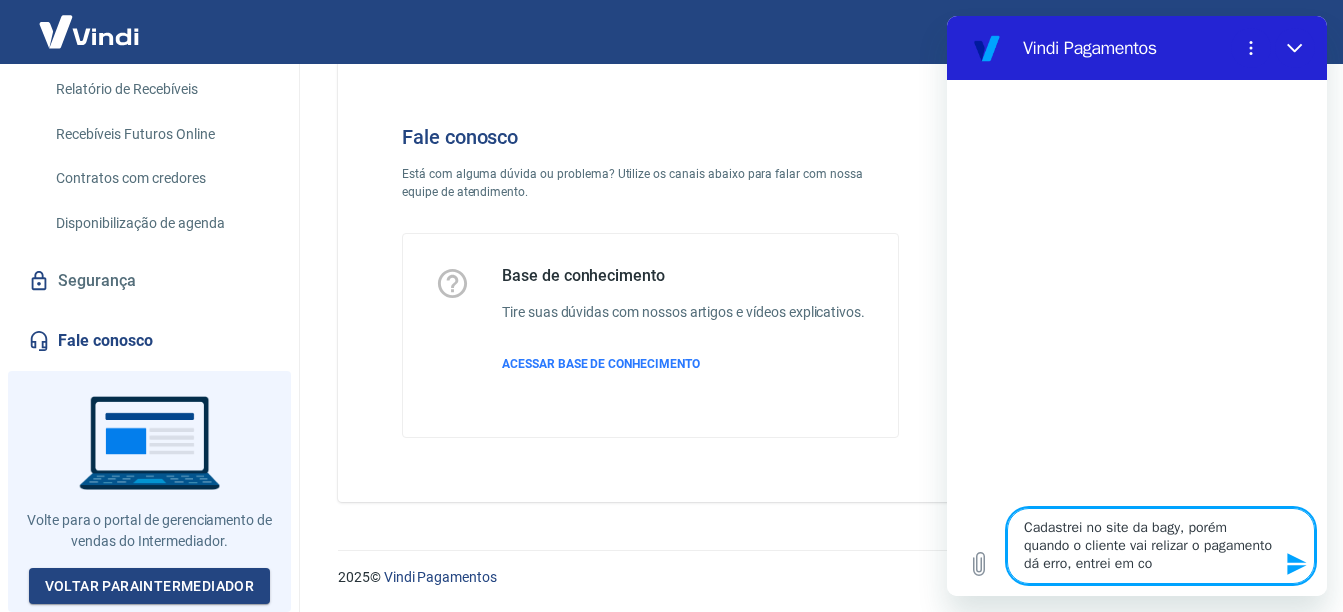 type on "Cadastrei no site da bagy, porém quando o cliente vai relizar o pagamento dá erro, entrei em con" 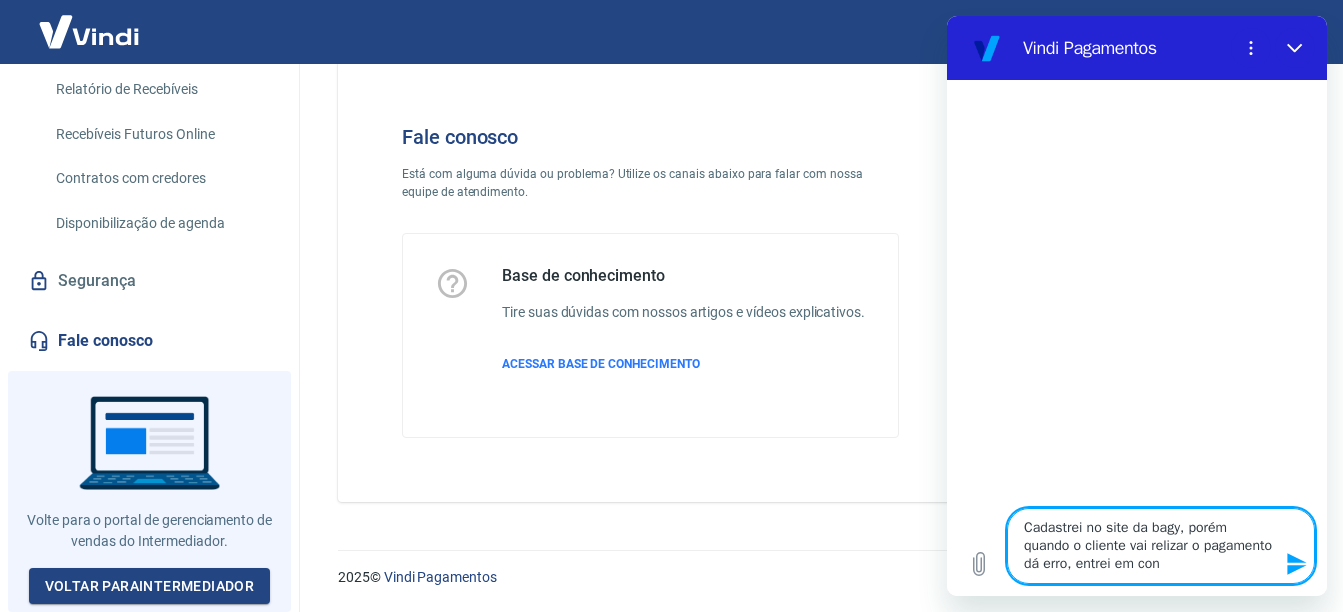type on "x" 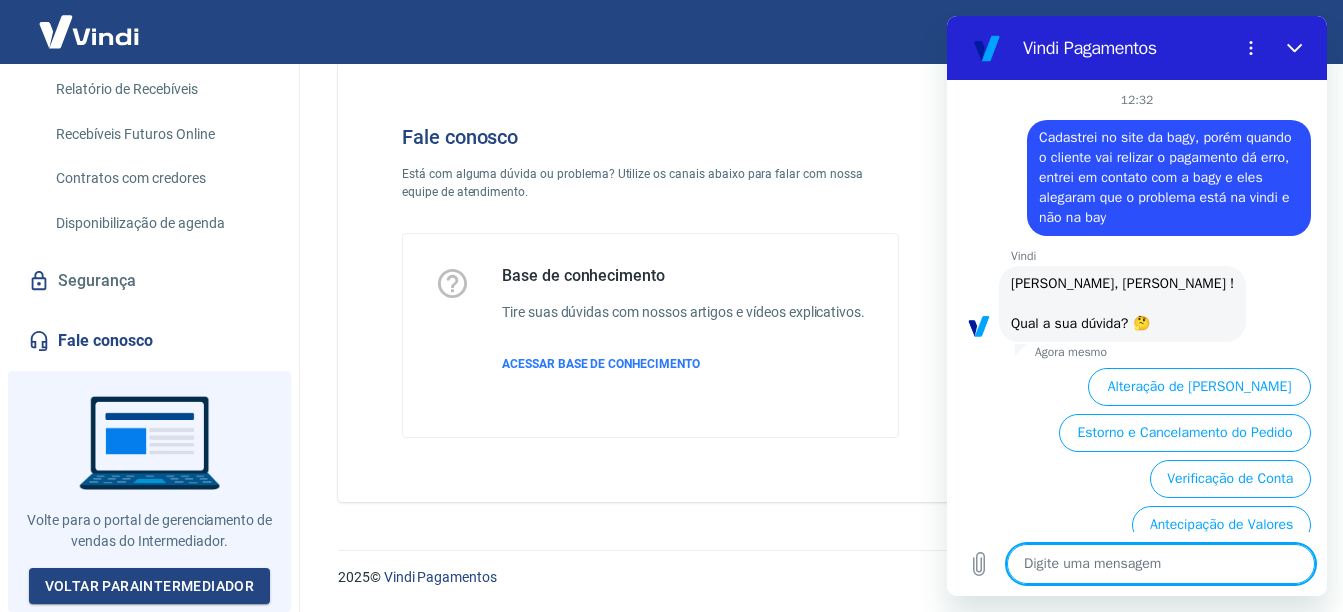 scroll, scrollTop: 201, scrollLeft: 0, axis: vertical 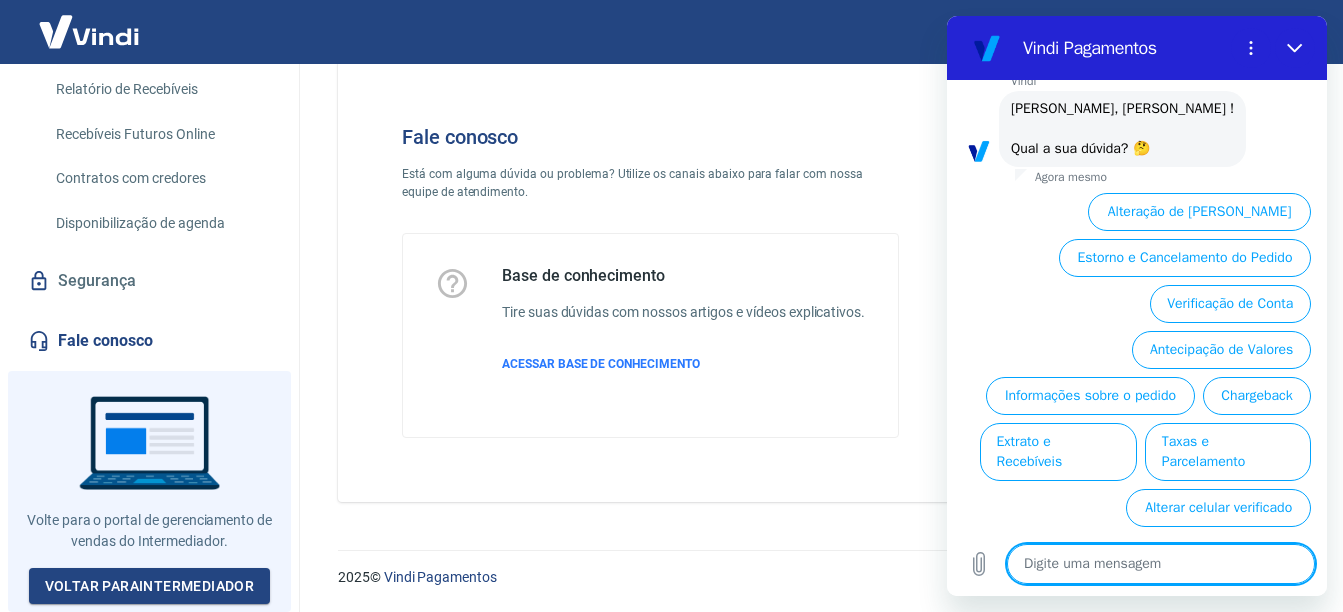 click at bounding box center [1161, 564] 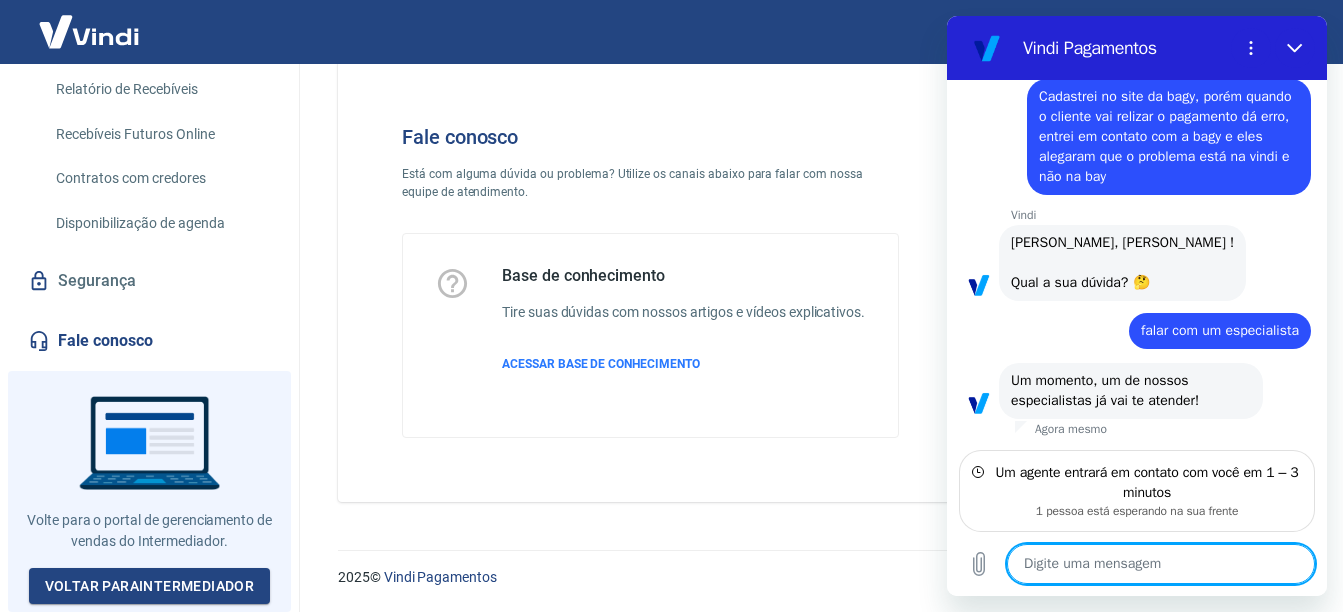 scroll, scrollTop: 21, scrollLeft: 0, axis: vertical 